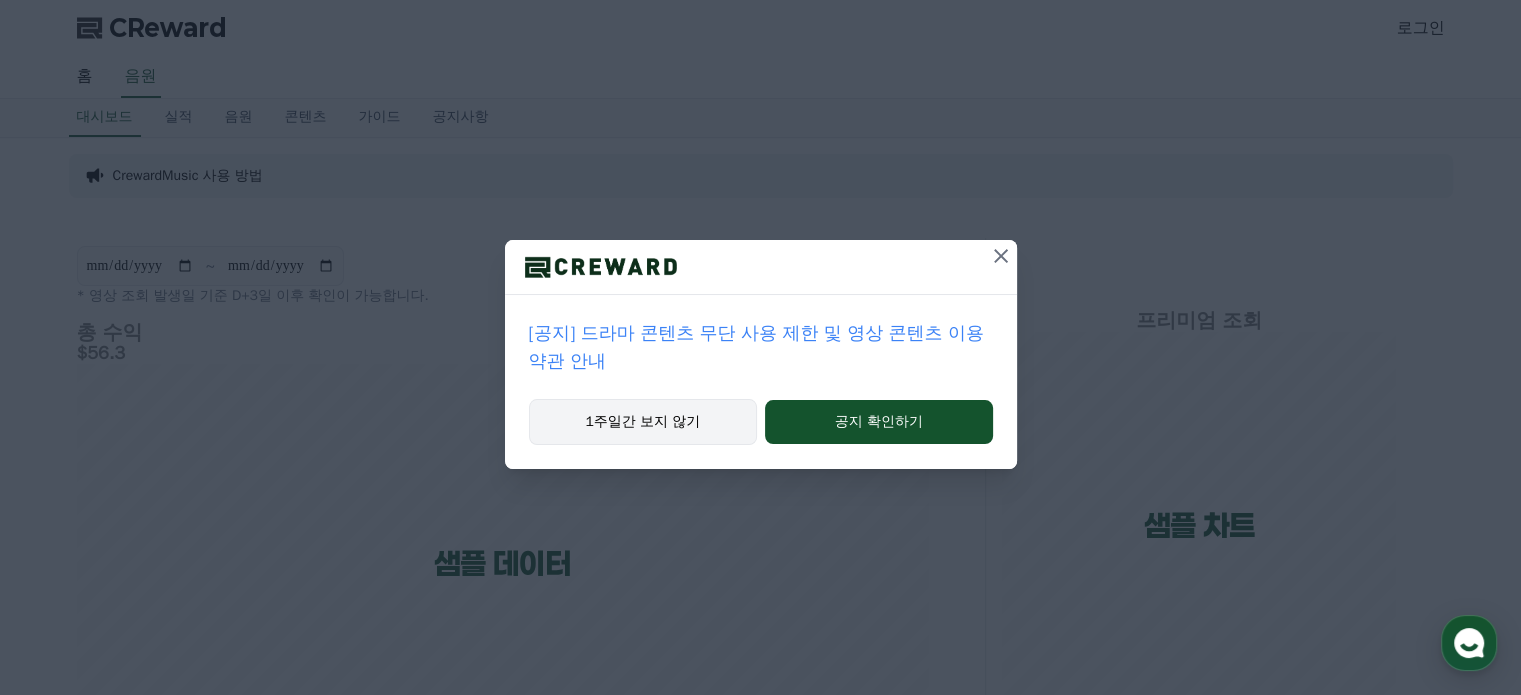 scroll, scrollTop: 0, scrollLeft: 0, axis: both 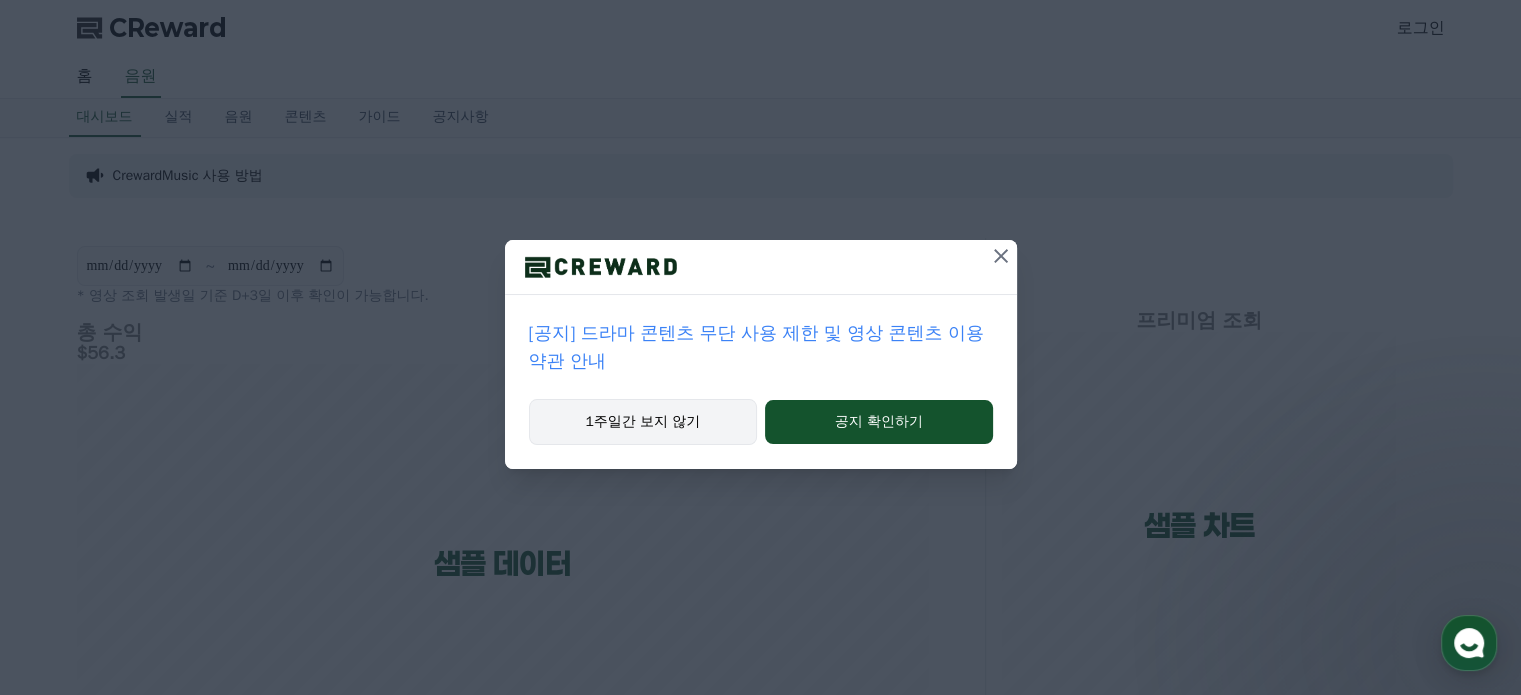 click on "1주일간 보지 않기" at bounding box center [643, 422] 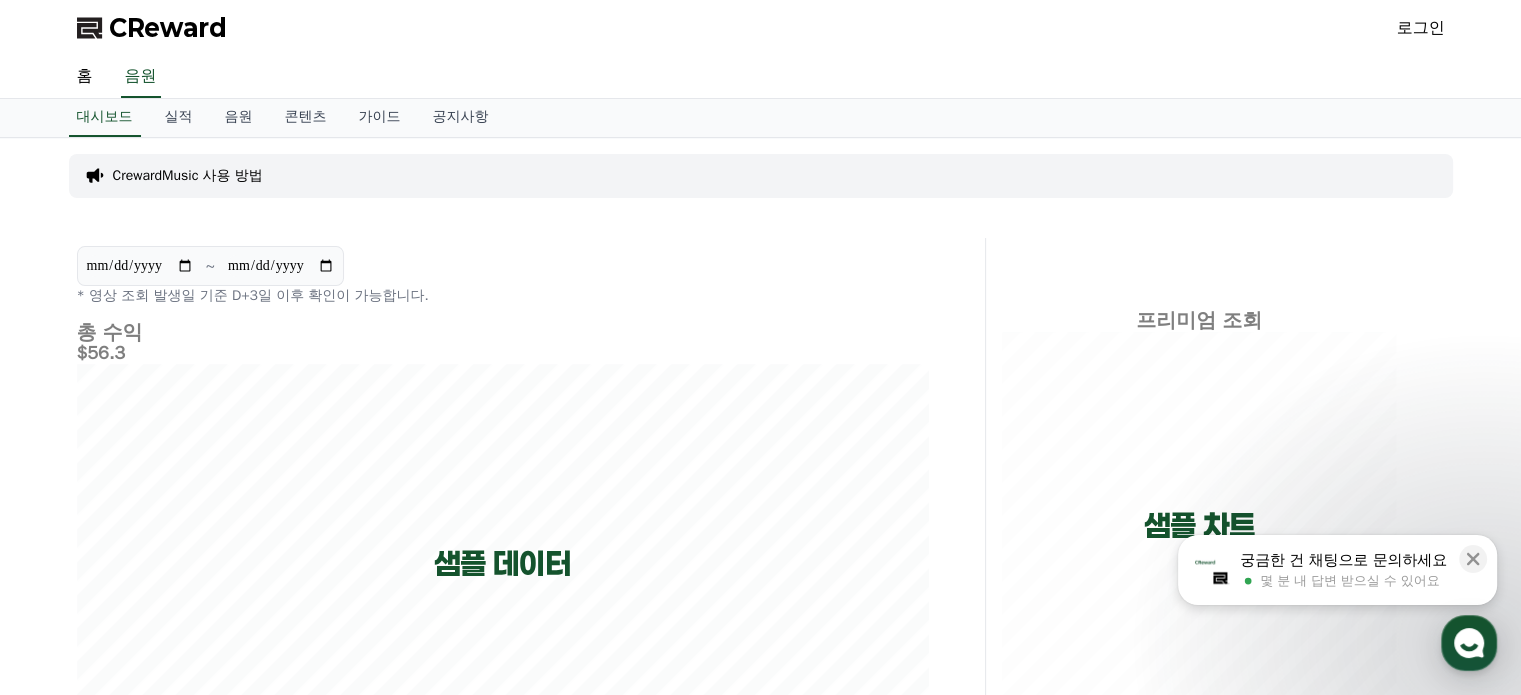 click on "로그인" at bounding box center (1421, 28) 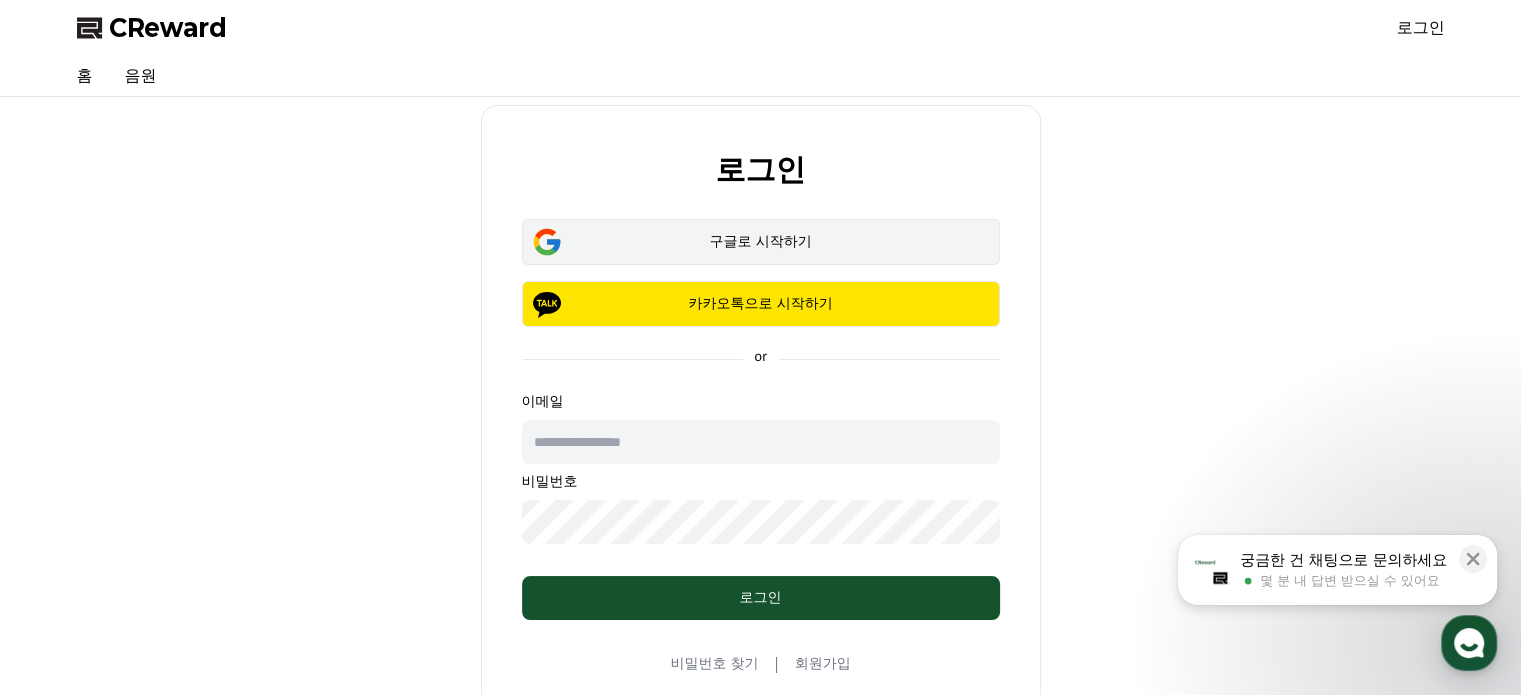 click on "구글로 시작하기" at bounding box center [761, 242] 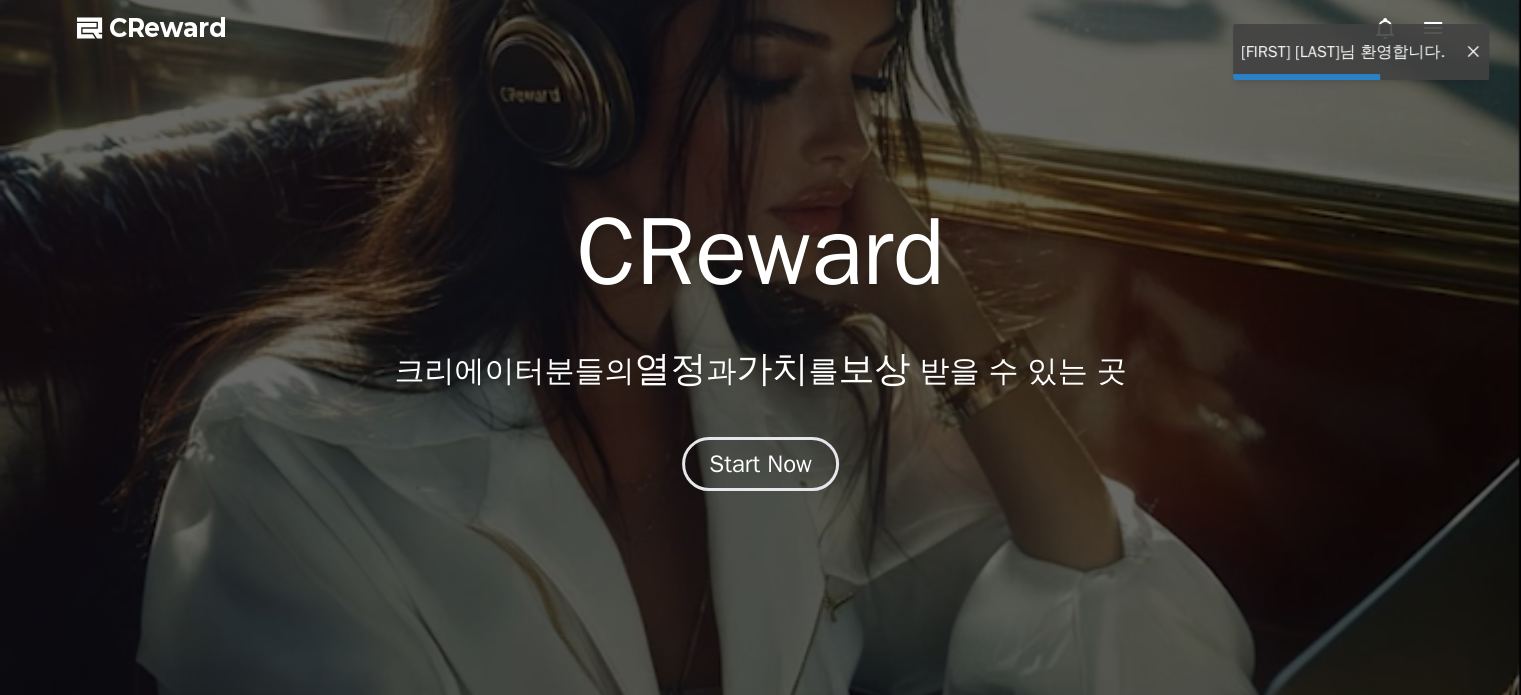 scroll, scrollTop: 0, scrollLeft: 0, axis: both 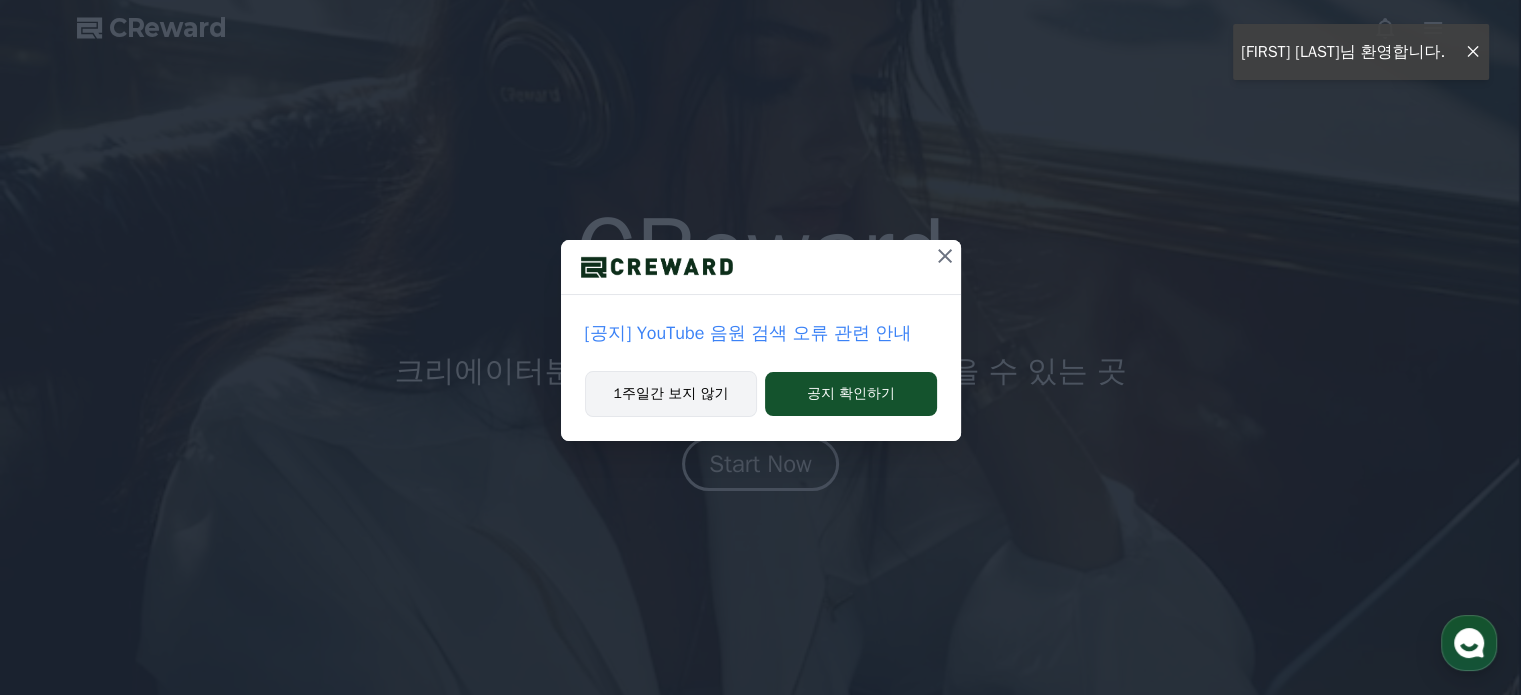 click on "1주일간 보지 않기" at bounding box center [671, 394] 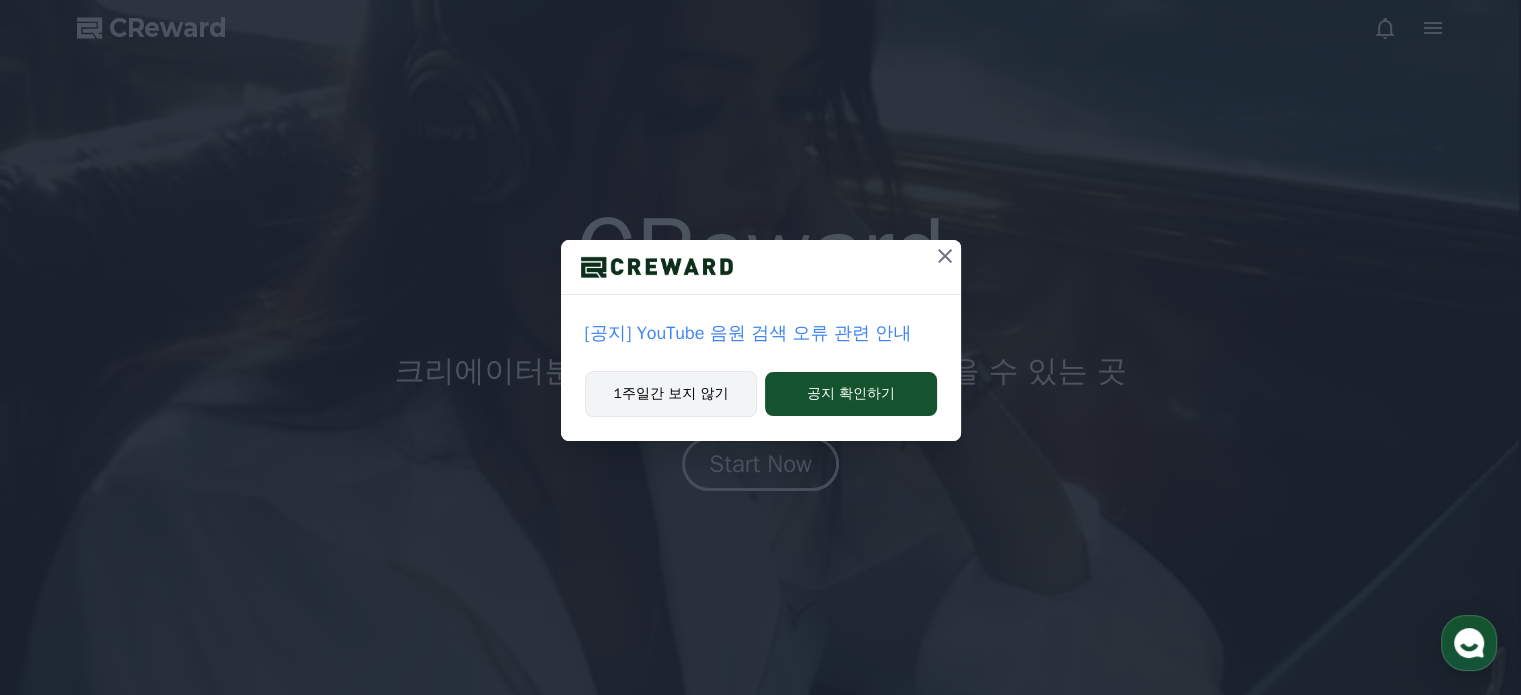 click on "1주일간 보지 않기" at bounding box center [671, 394] 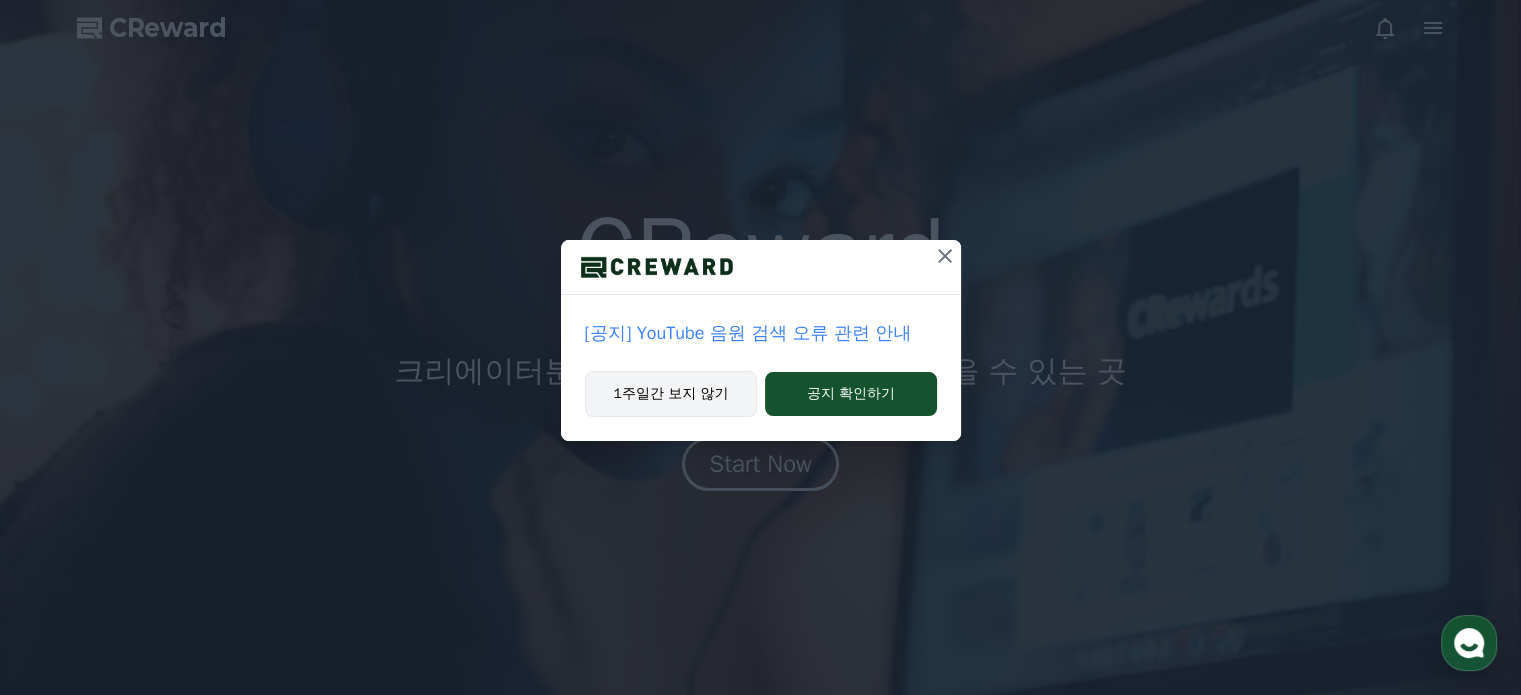 click on "1주일간 보지 않기" at bounding box center [671, 394] 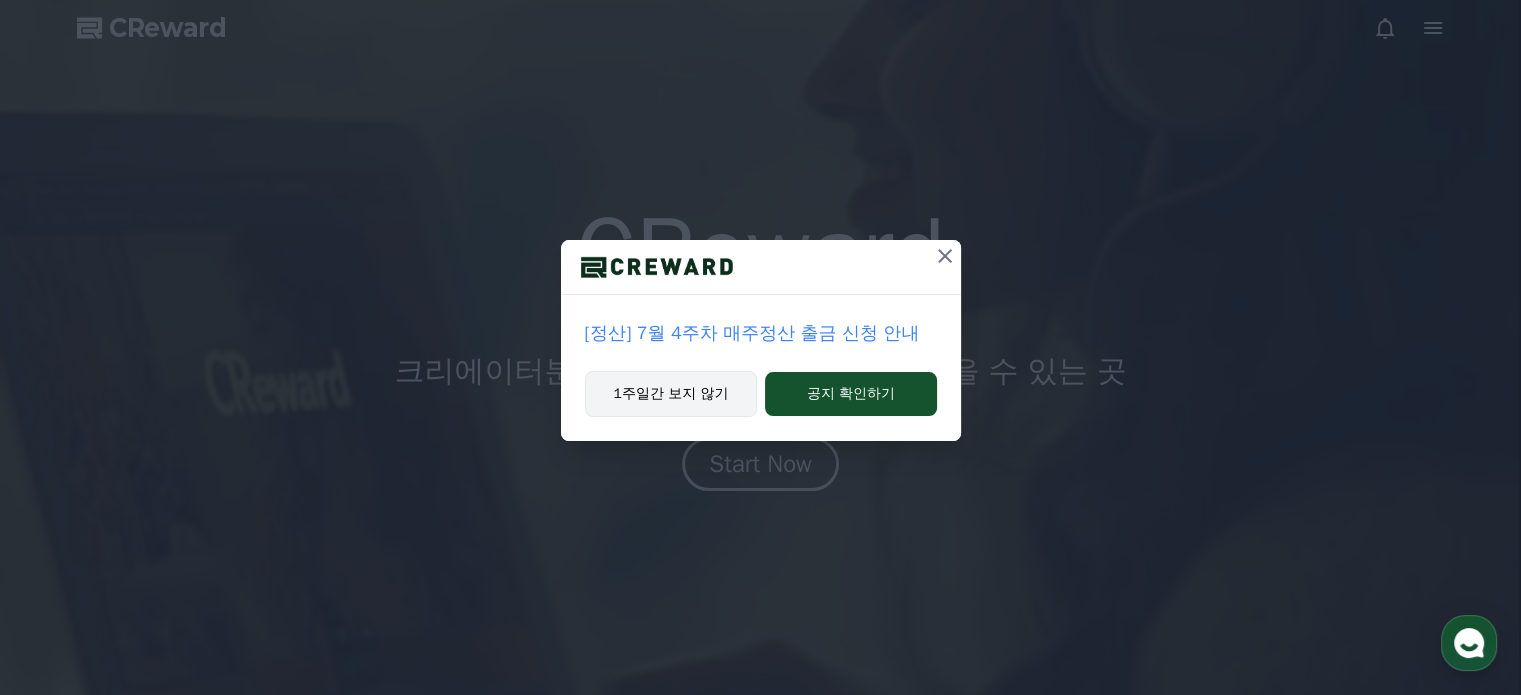 click on "1주일간 보지 않기" at bounding box center [671, 394] 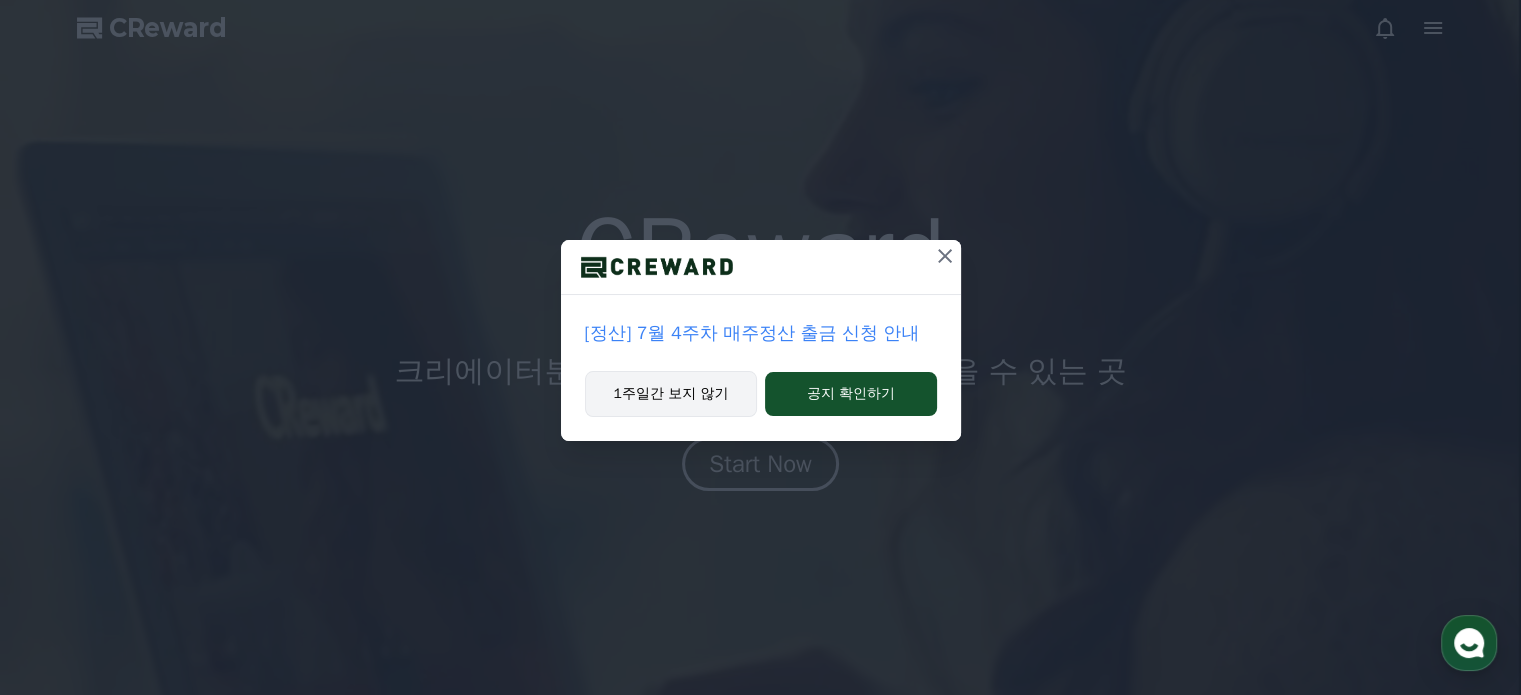 click on "1주일간 보지 않기" at bounding box center (671, 394) 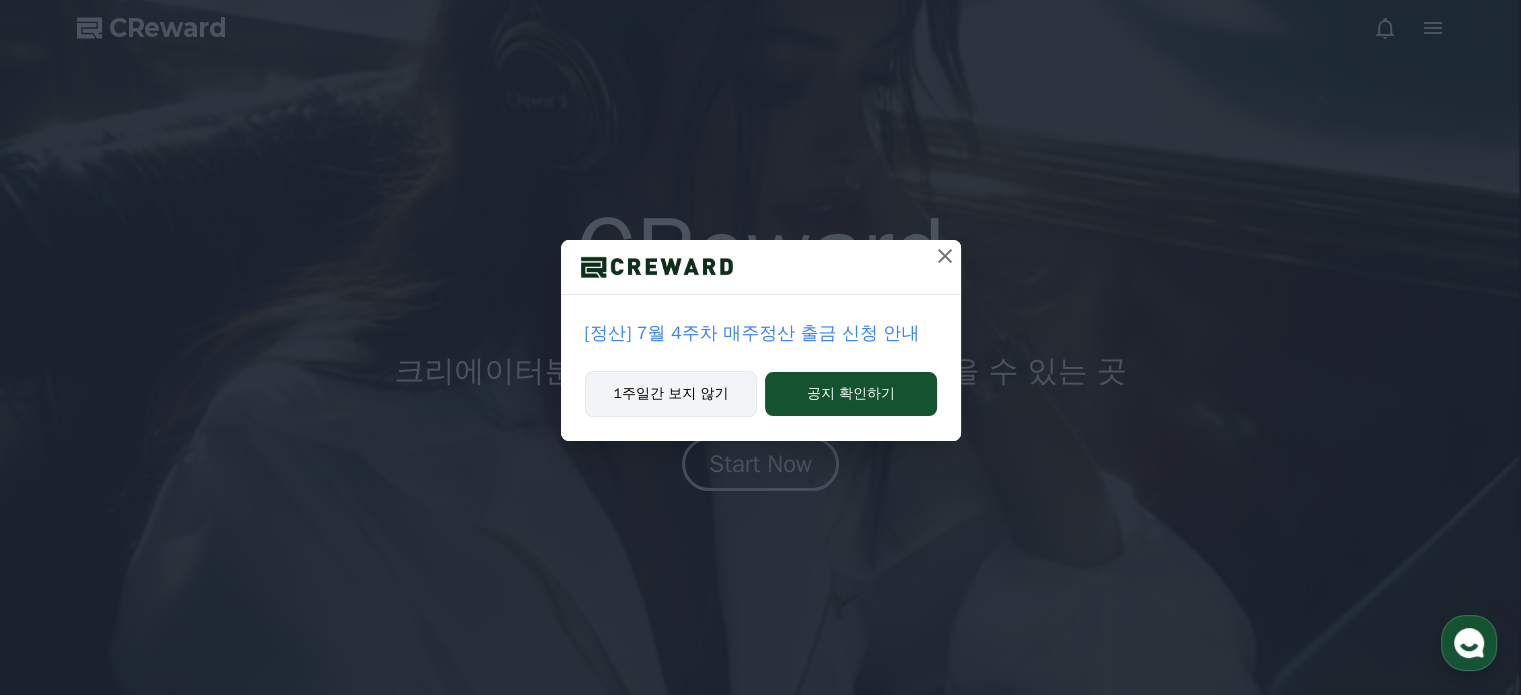 click on "1주일간 보지 않기" at bounding box center (671, 394) 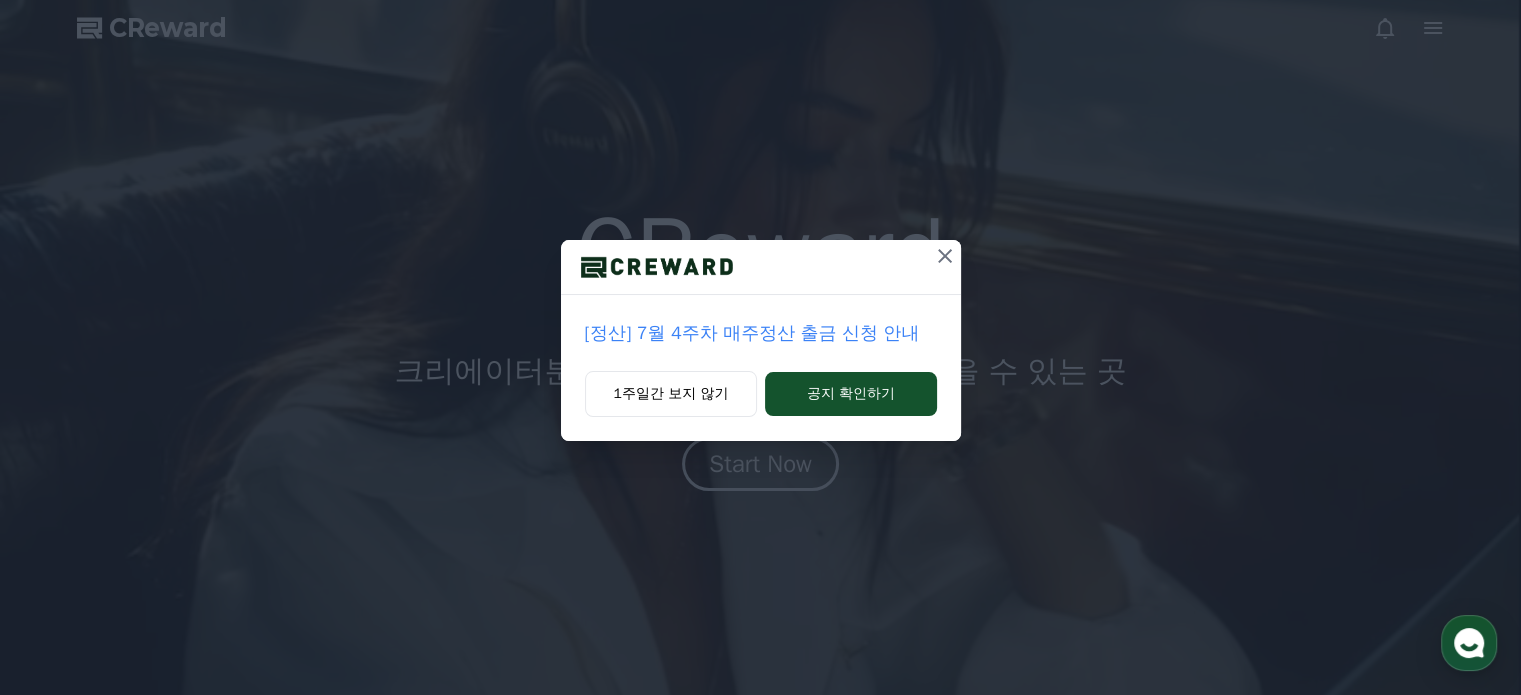 click on "[정산] 7월 4주차 매주정산 출금 신청 안내       1주일간 보지 않기     공지 확인하기" at bounding box center [760, 236] 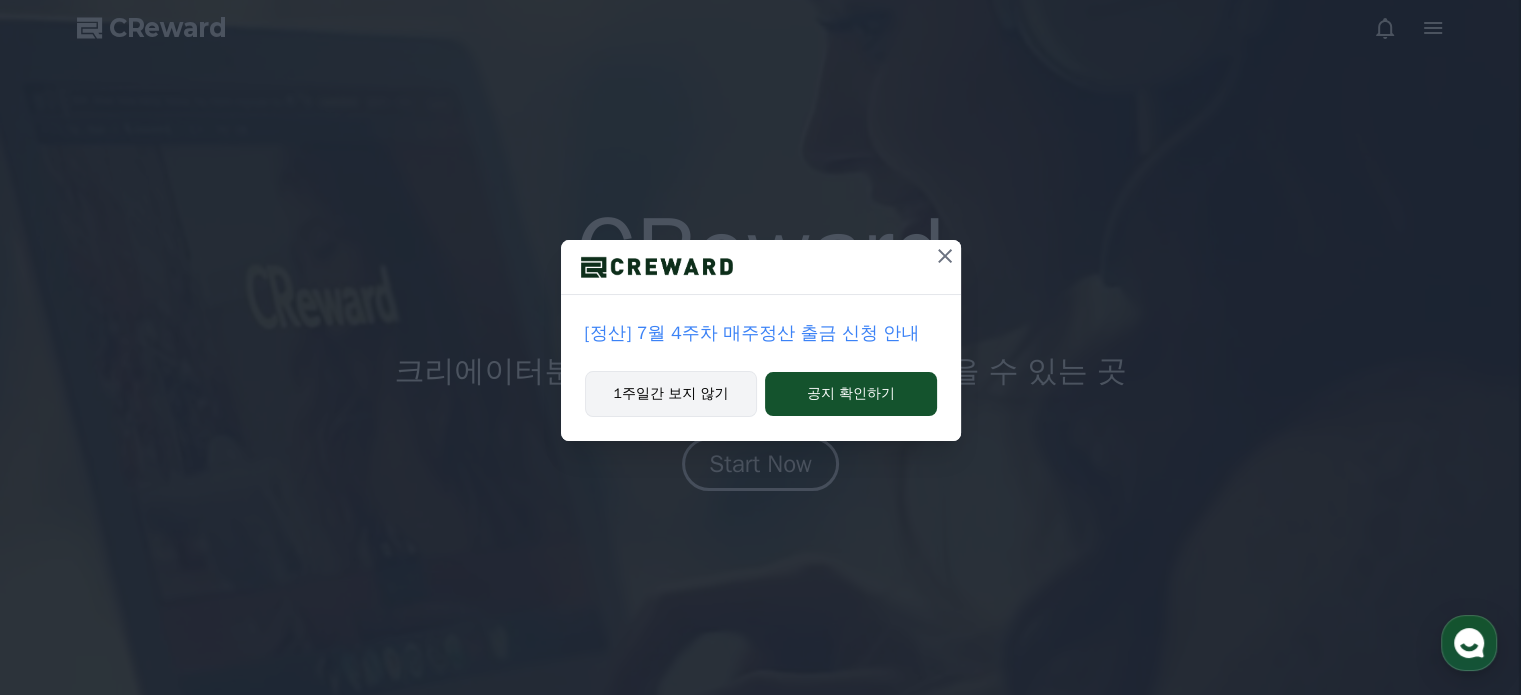 click on "1주일간 보지 않기" at bounding box center (671, 394) 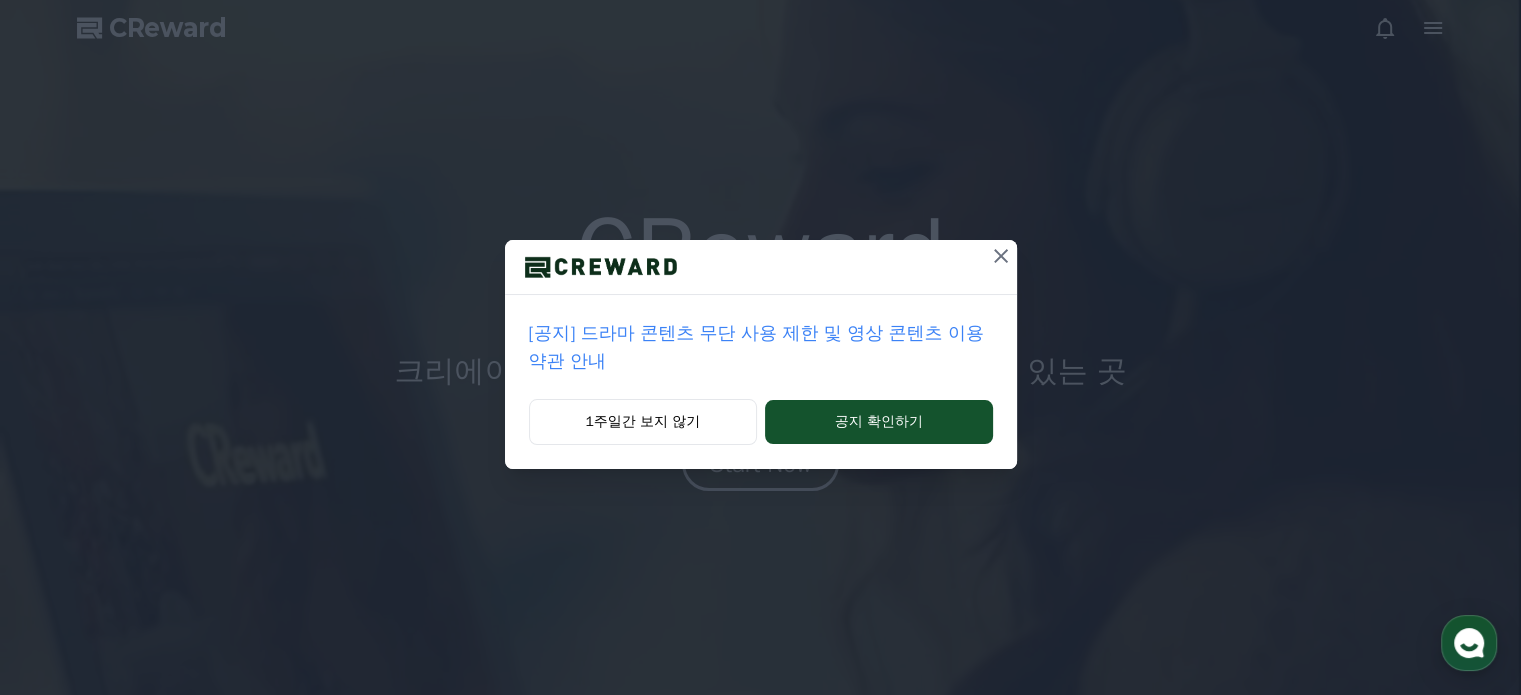 click on "[공지] 드라마 콘텐츠 무단 사용 제한 및 영상 콘텐츠 이용 약관 안내 1주일간 보지 않기 공지 확인하기" at bounding box center (760, 250) 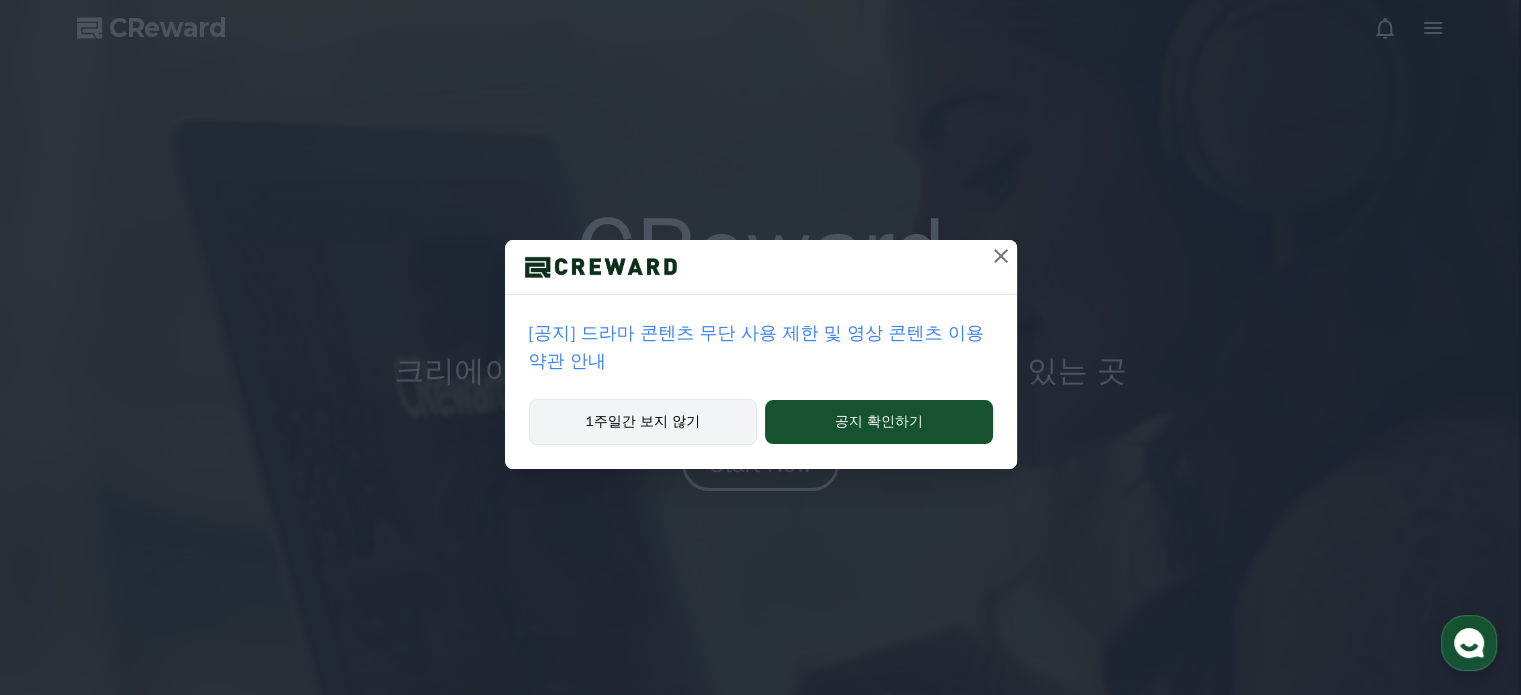 drag, startPoint x: 638, startPoint y: 395, endPoint x: 653, endPoint y: 423, distance: 31.764761 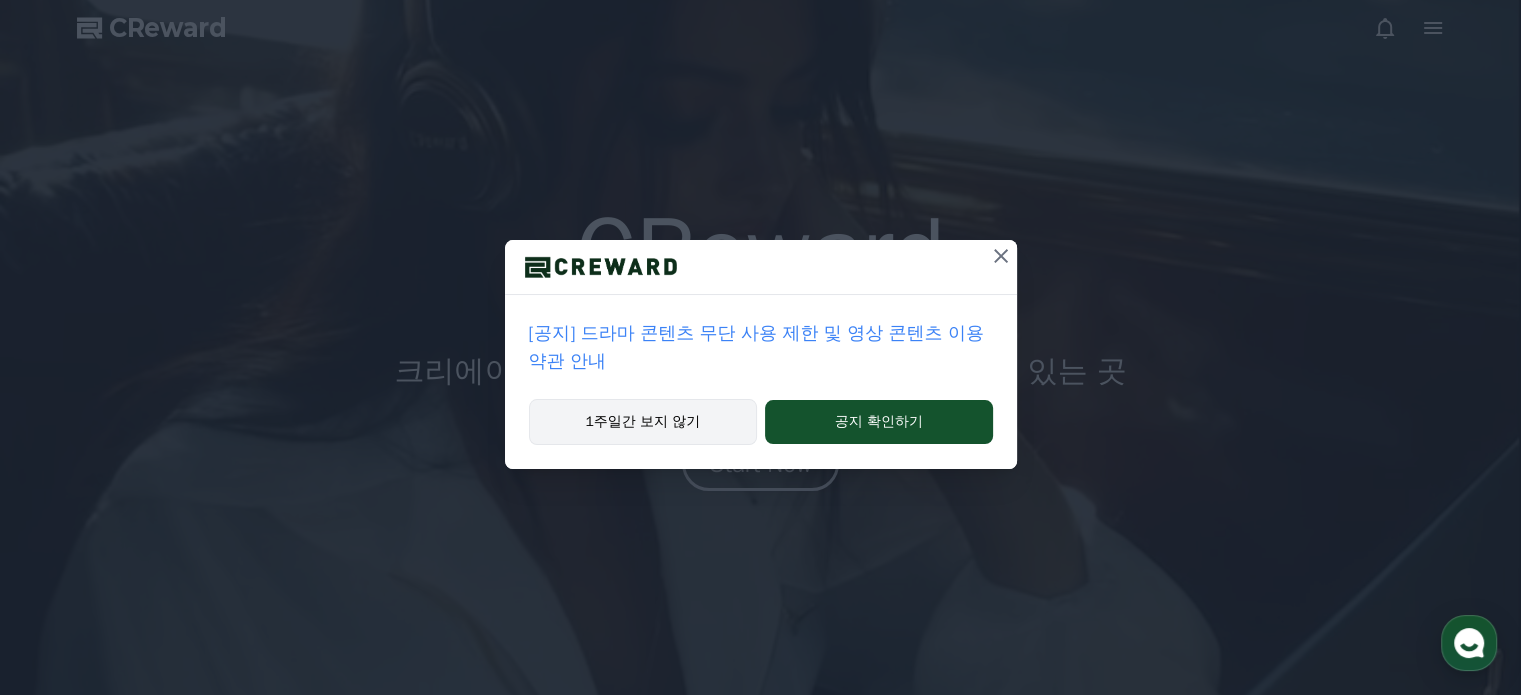 click on "[공지] 드라마 콘텐츠 무단 사용 제한 및 영상 콘텐츠 이용 약관 안내 1주일간 보지 않기 공지 확인하기" at bounding box center [761, 354] 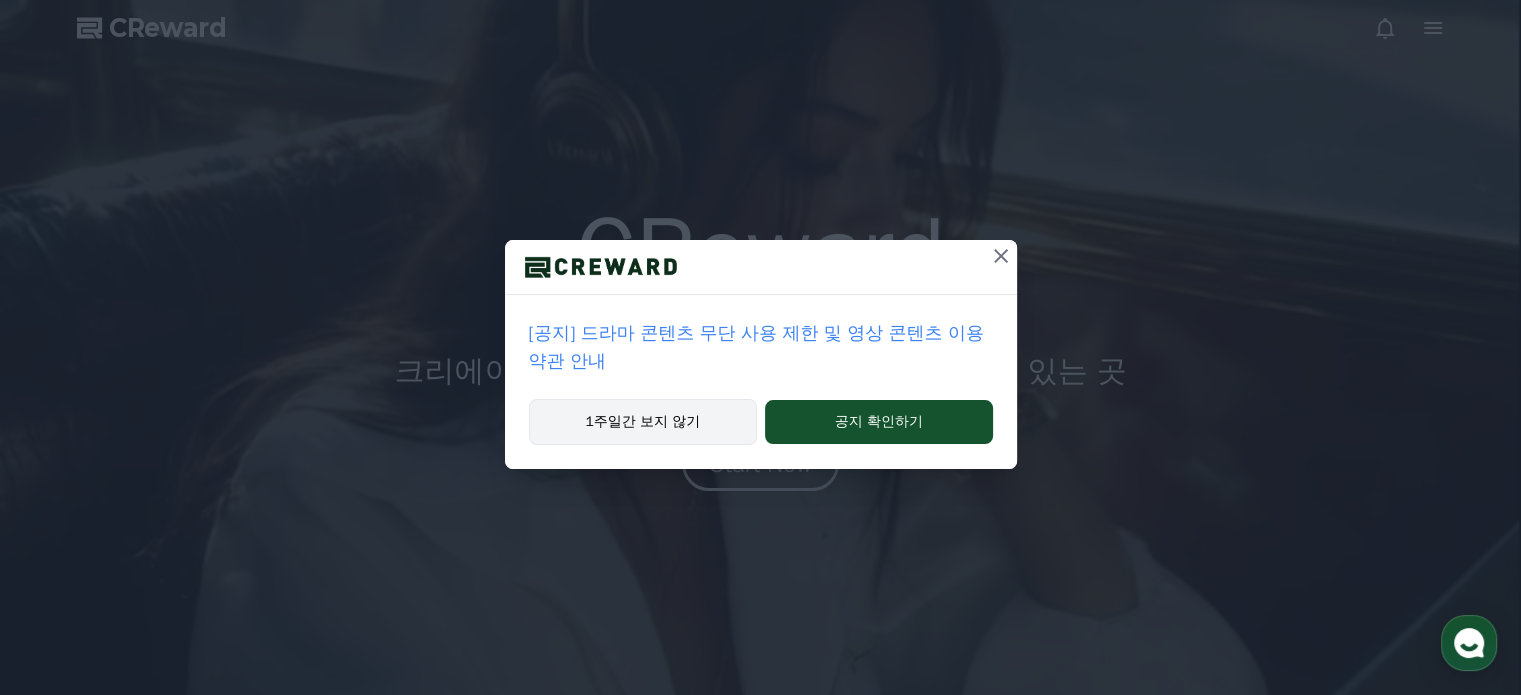 click on "1주일간 보지 않기" at bounding box center (643, 422) 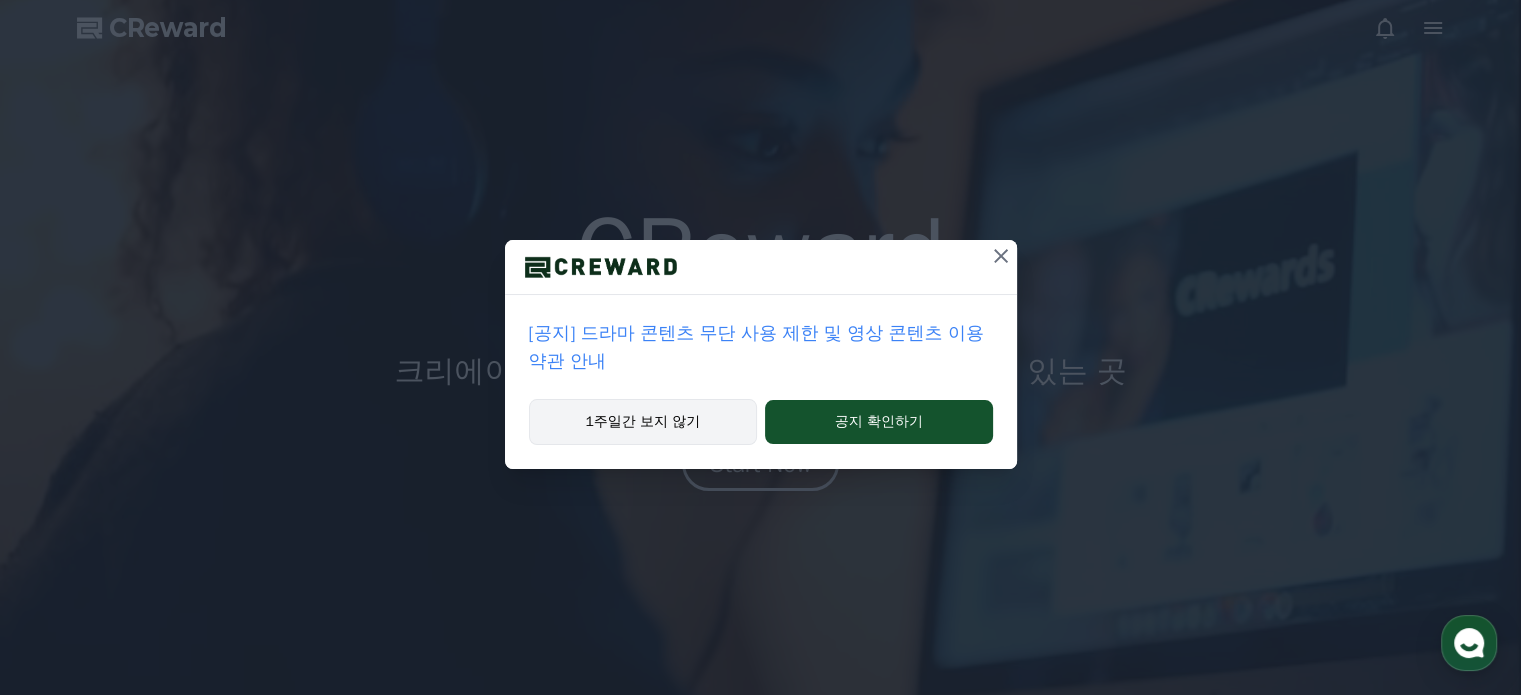 click on "1주일간 보지 않기" at bounding box center [643, 422] 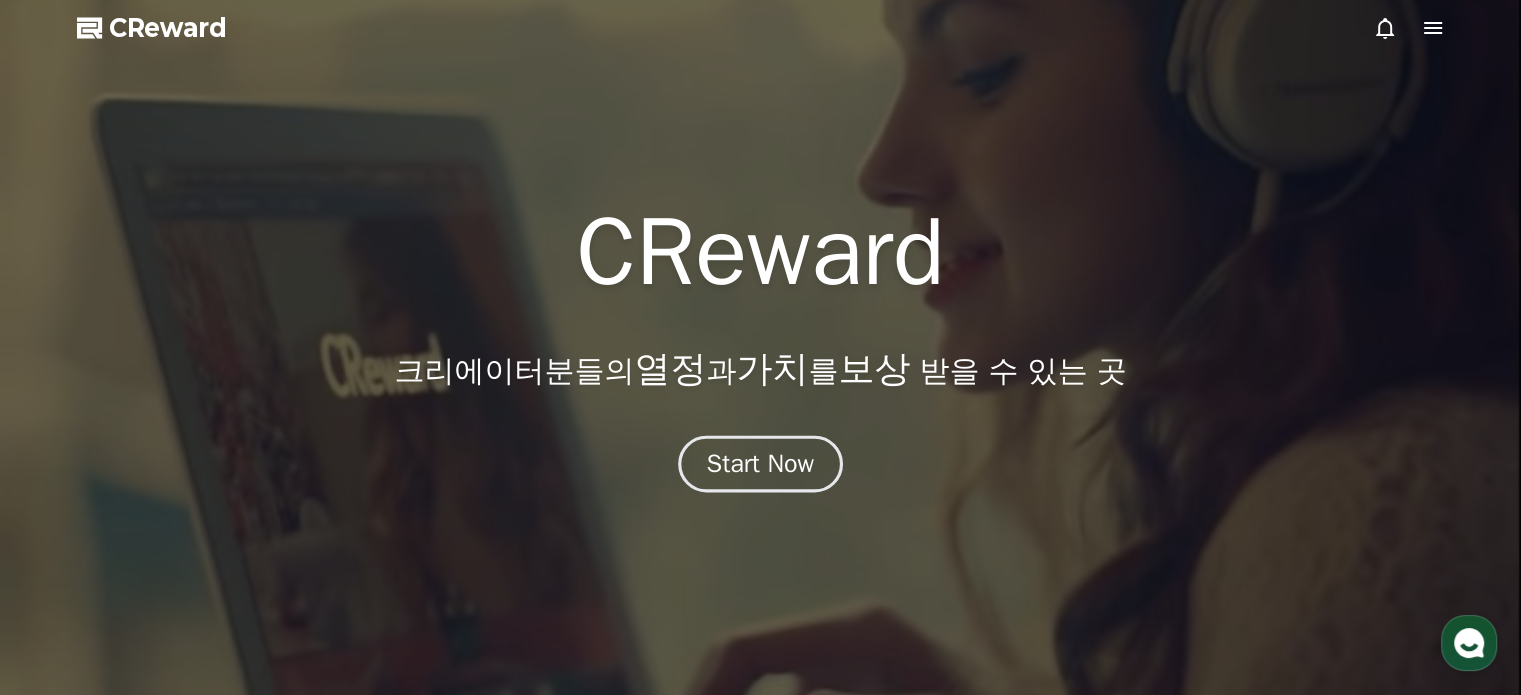 click on "Start Now" at bounding box center (761, 464) 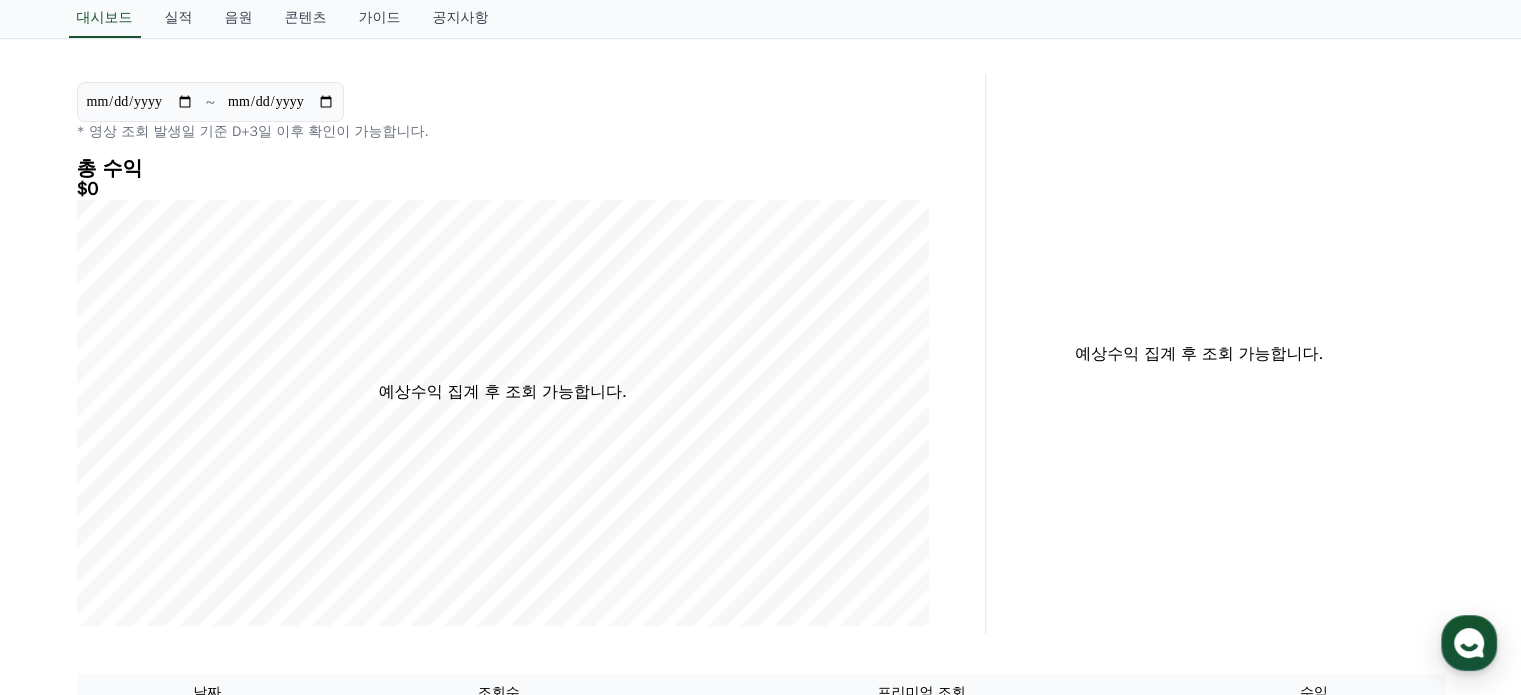 scroll, scrollTop: 0, scrollLeft: 0, axis: both 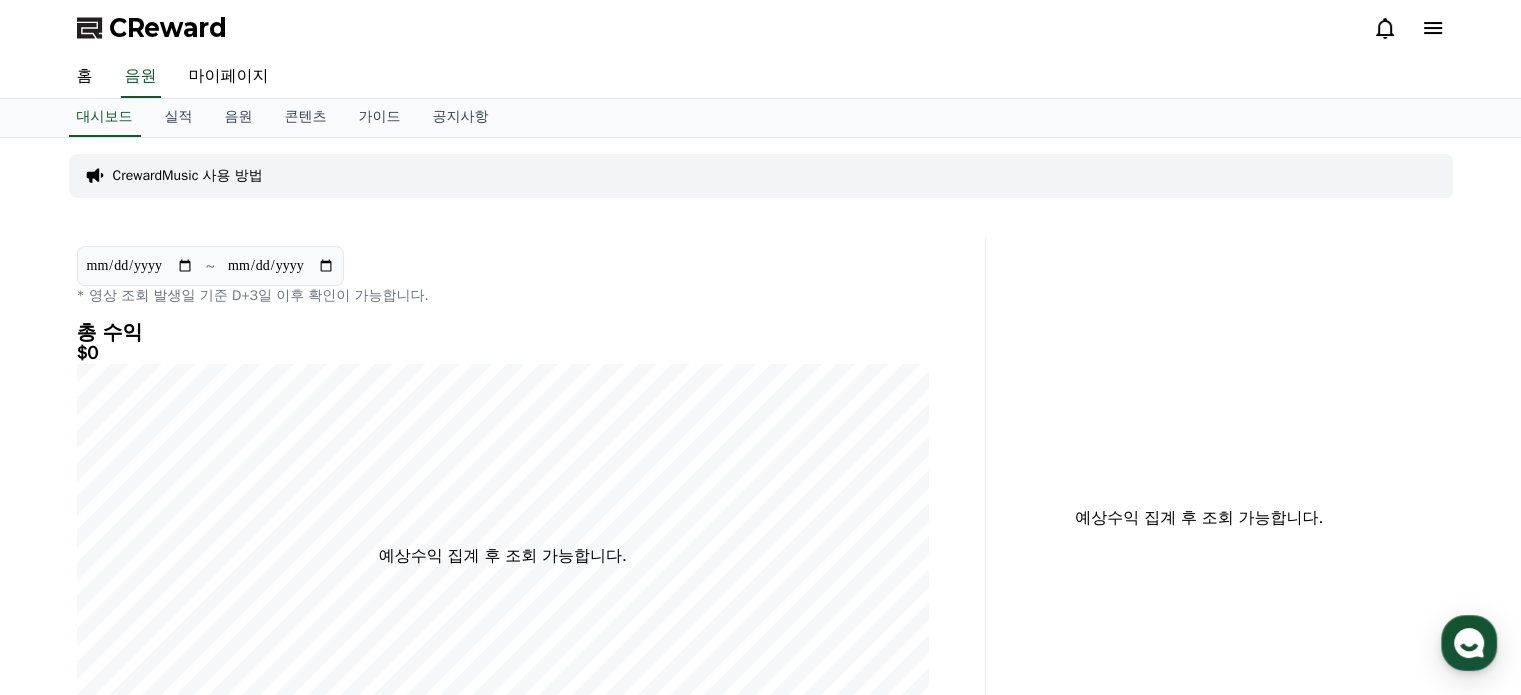 click at bounding box center (1409, 28) 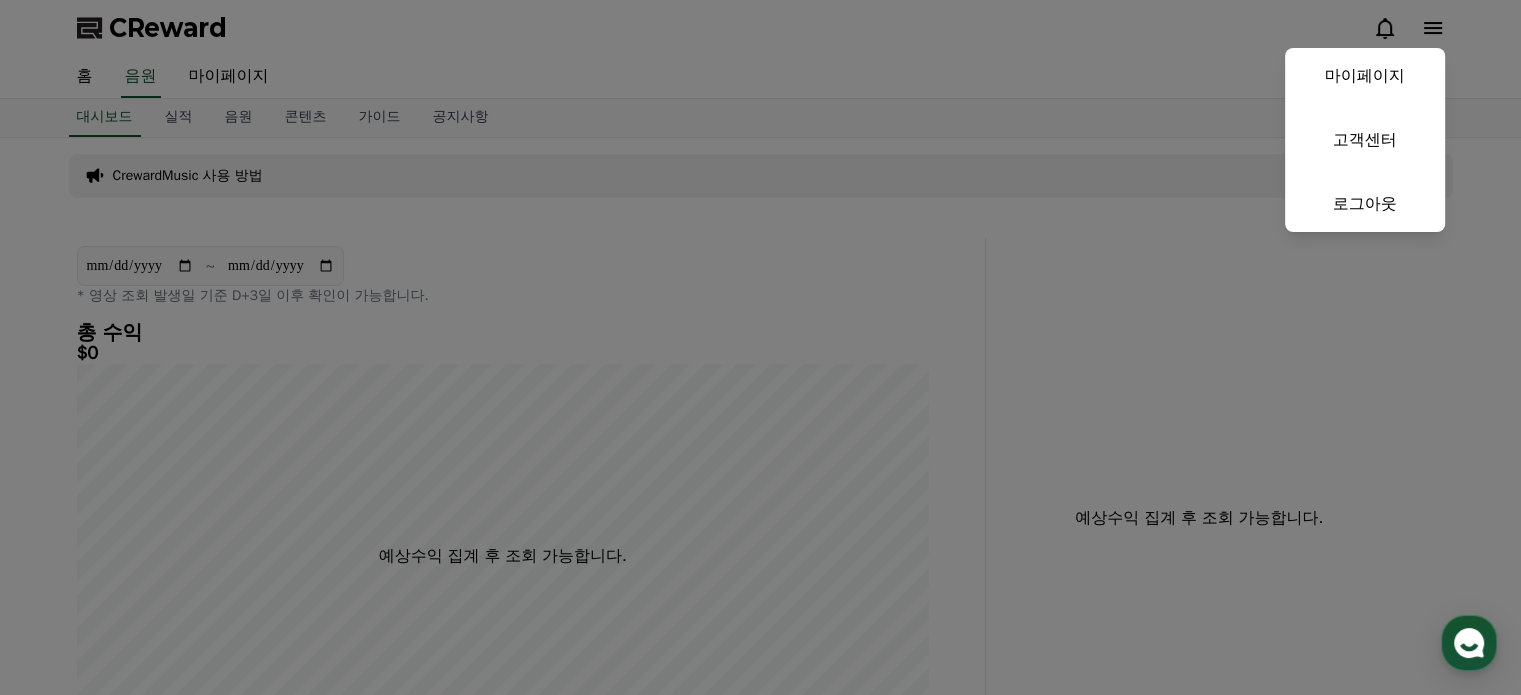 click at bounding box center (760, 347) 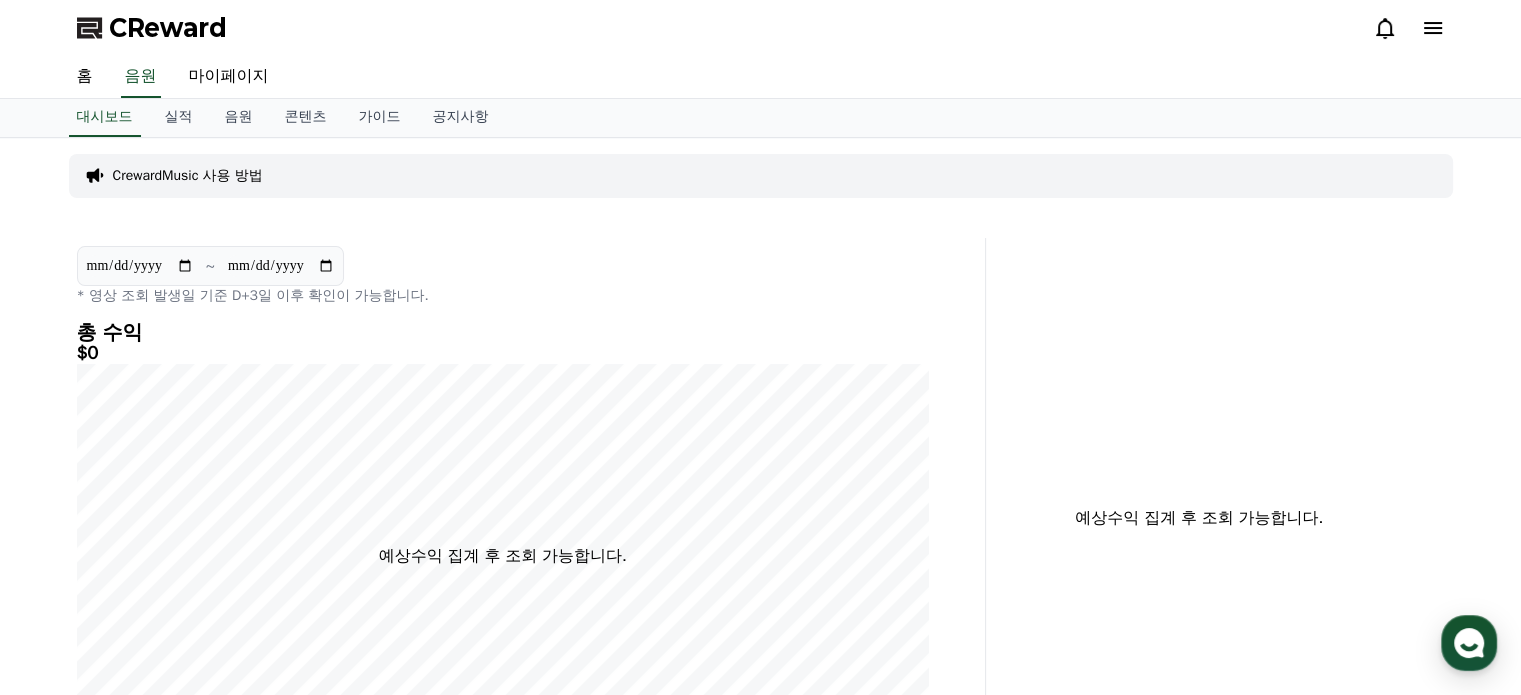 click 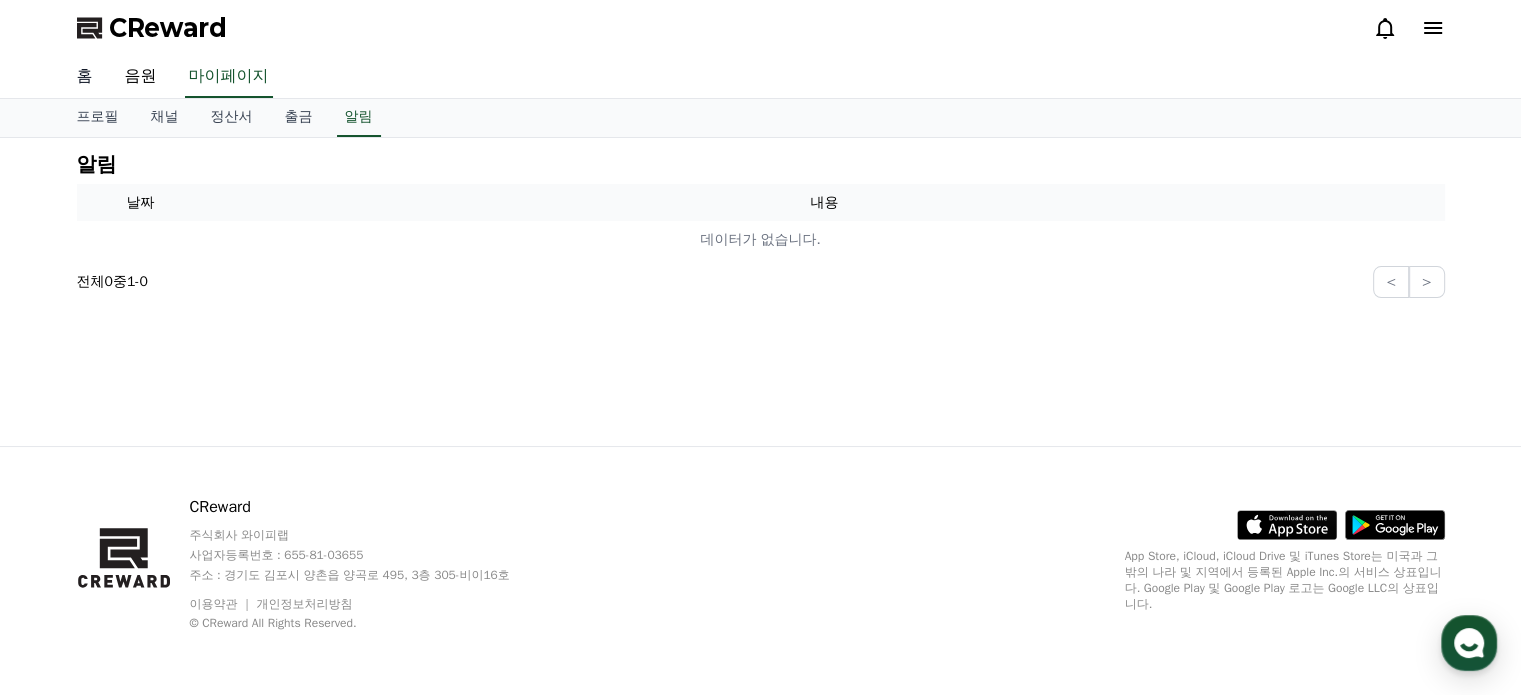 click on "홈" at bounding box center (85, 77) 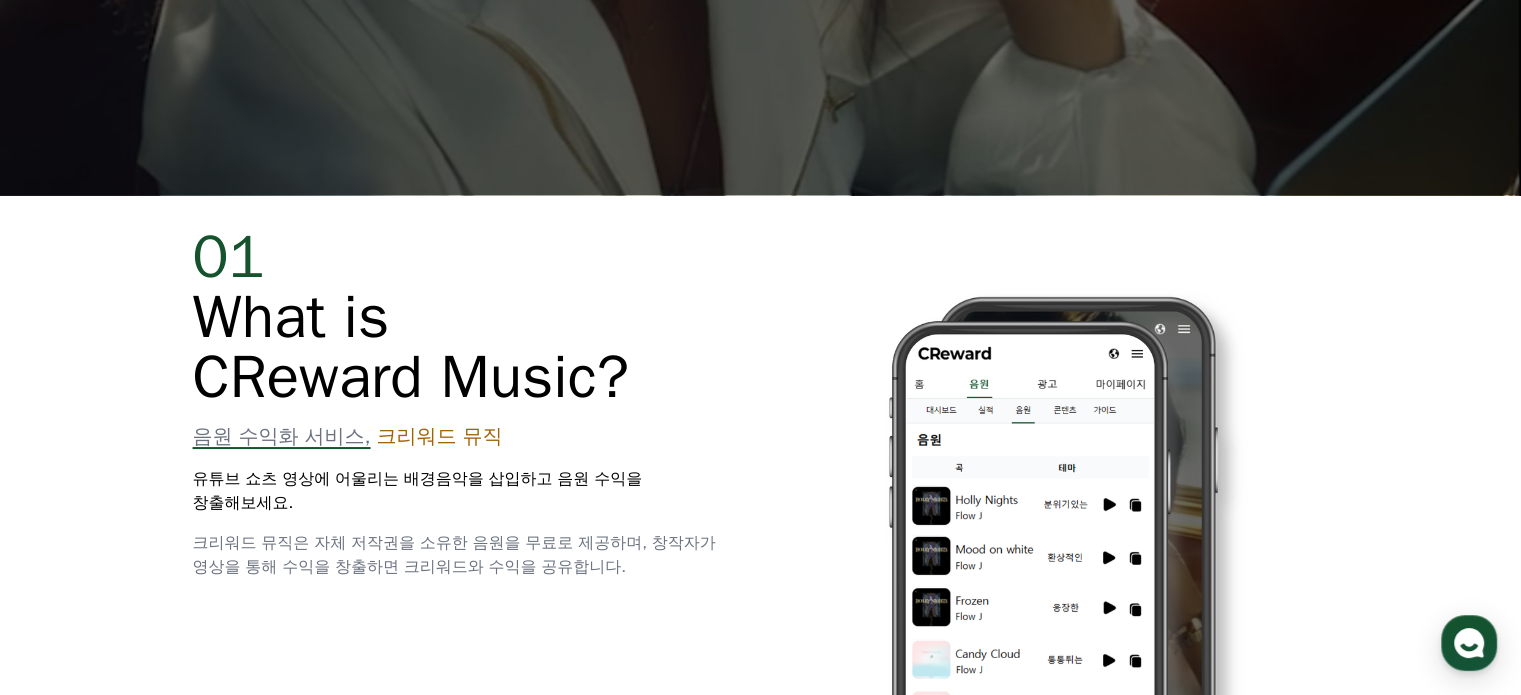 scroll, scrollTop: 200, scrollLeft: 0, axis: vertical 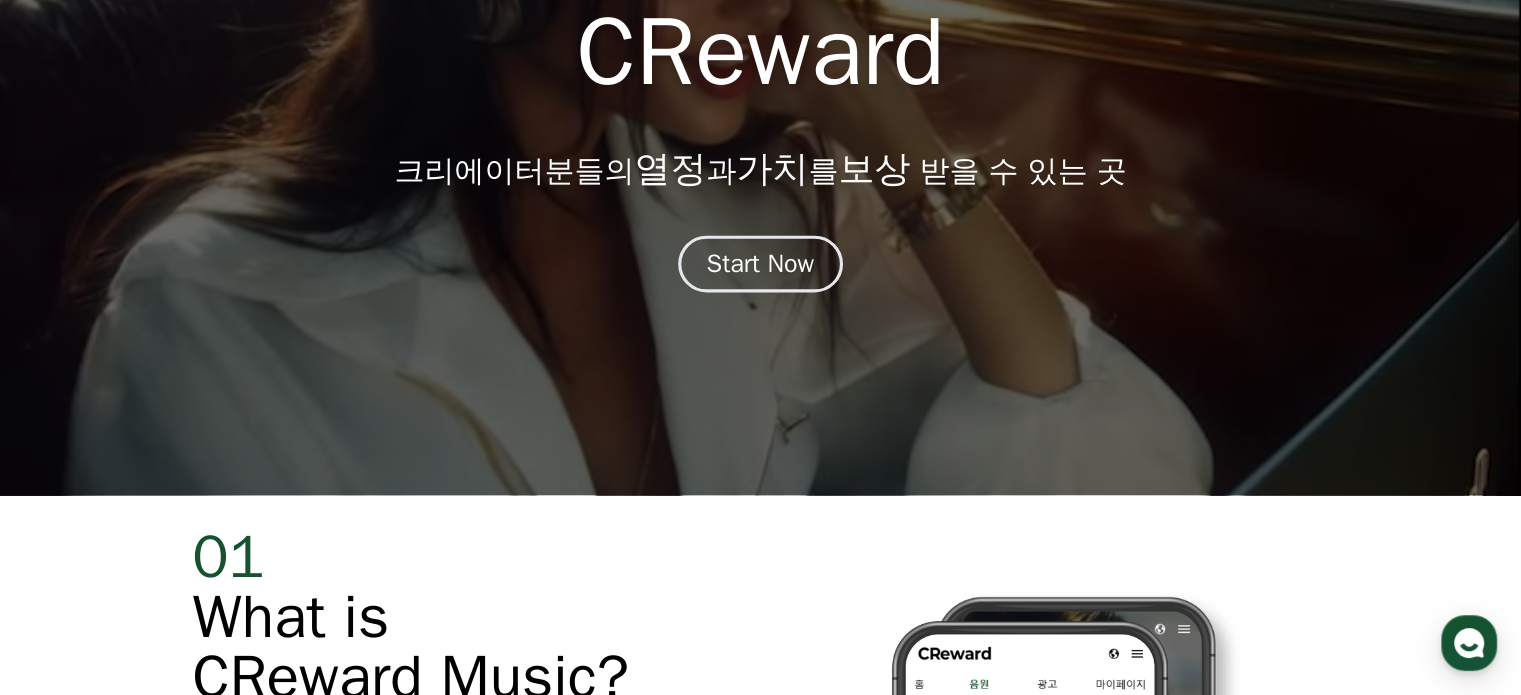 click on "Start Now" at bounding box center (761, 264) 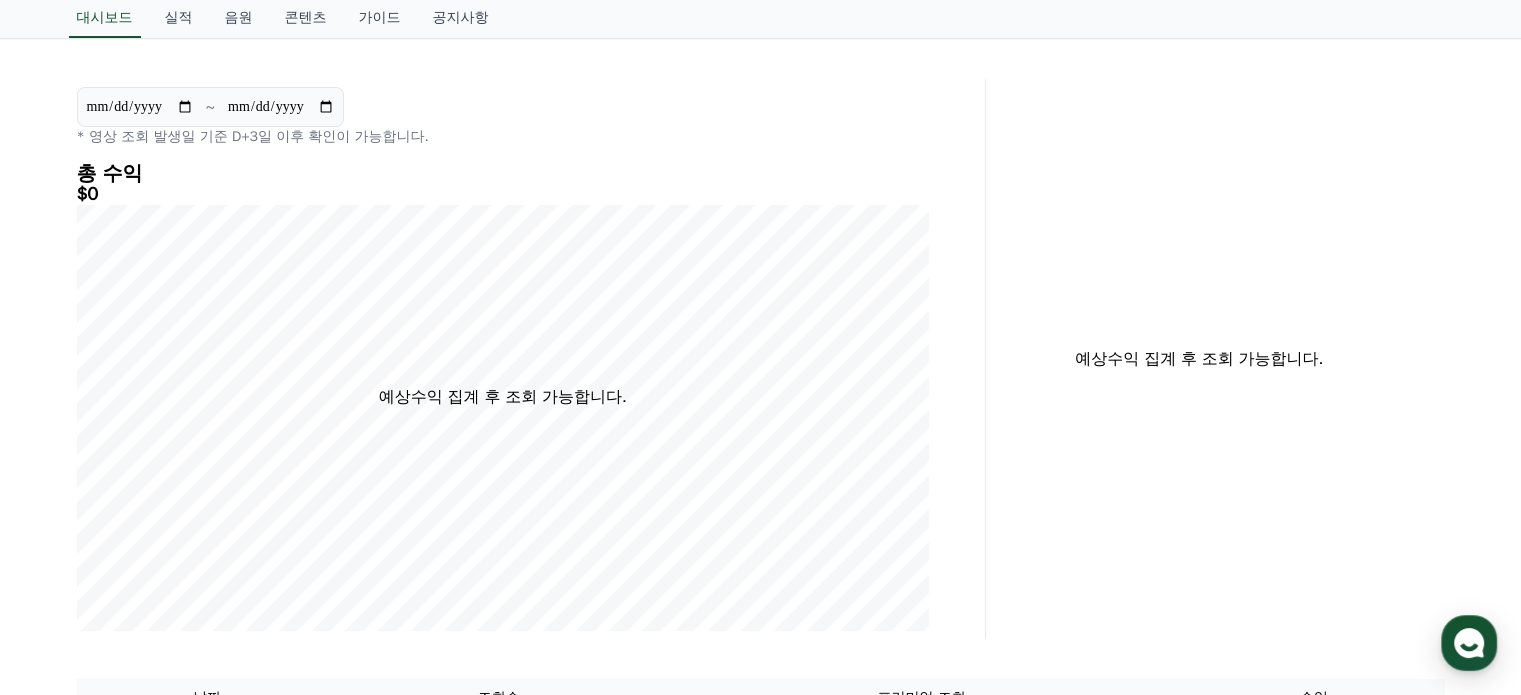 scroll, scrollTop: 0, scrollLeft: 0, axis: both 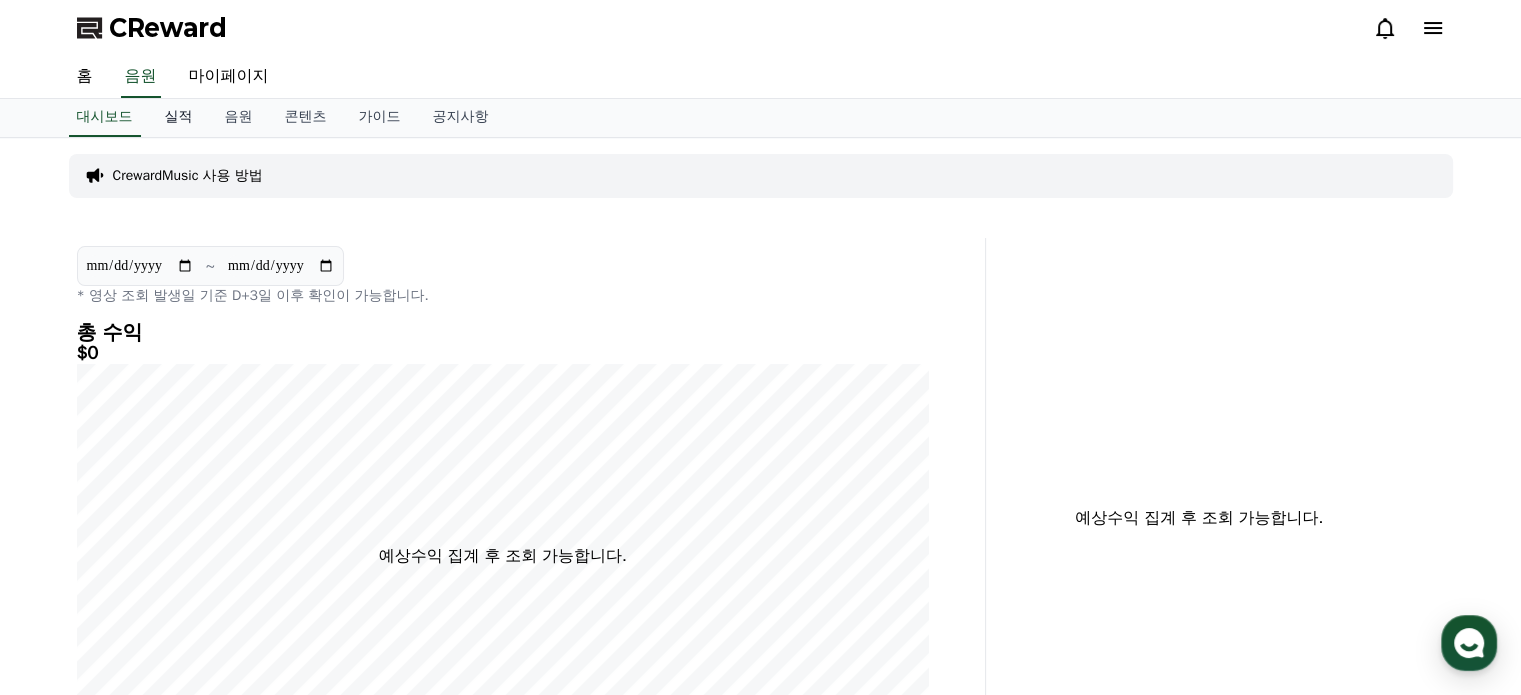 click on "실적" at bounding box center (179, 118) 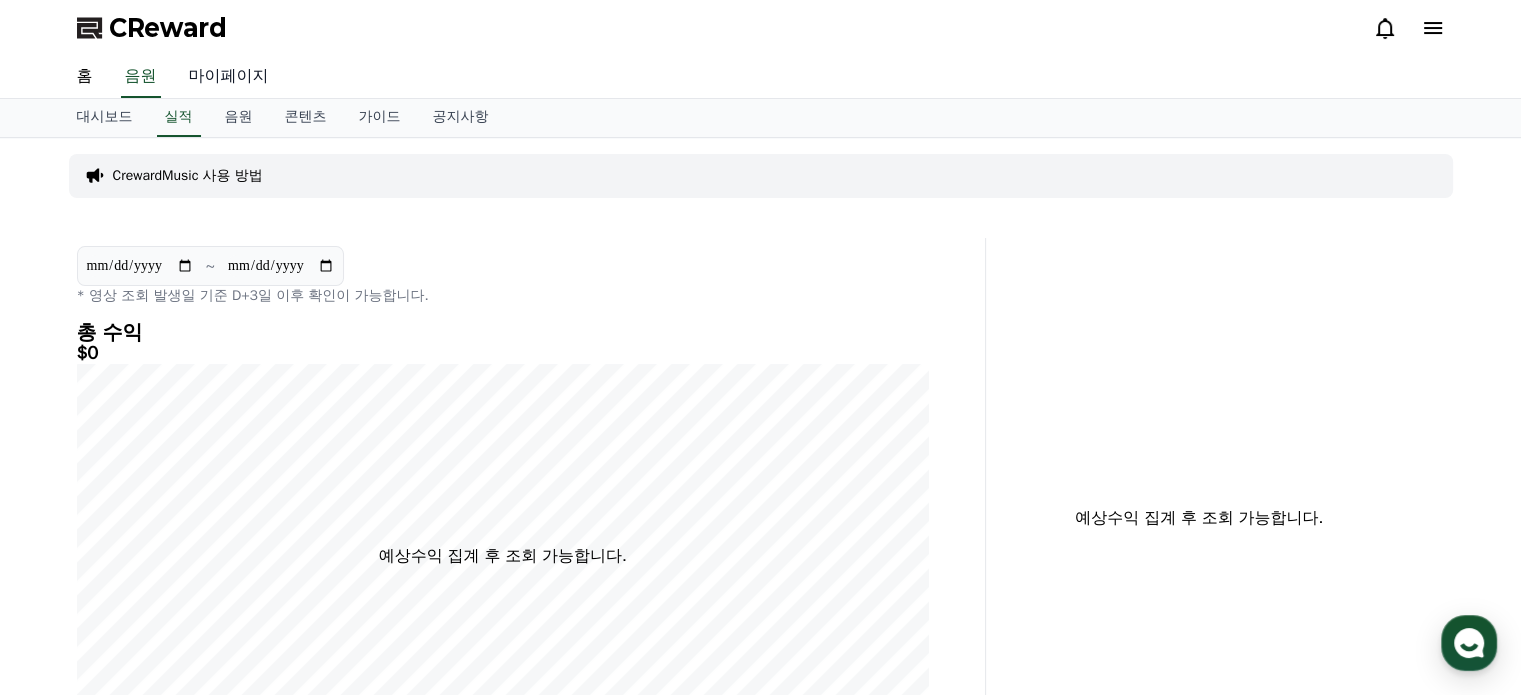 click on "마이페이지" at bounding box center [229, 77] 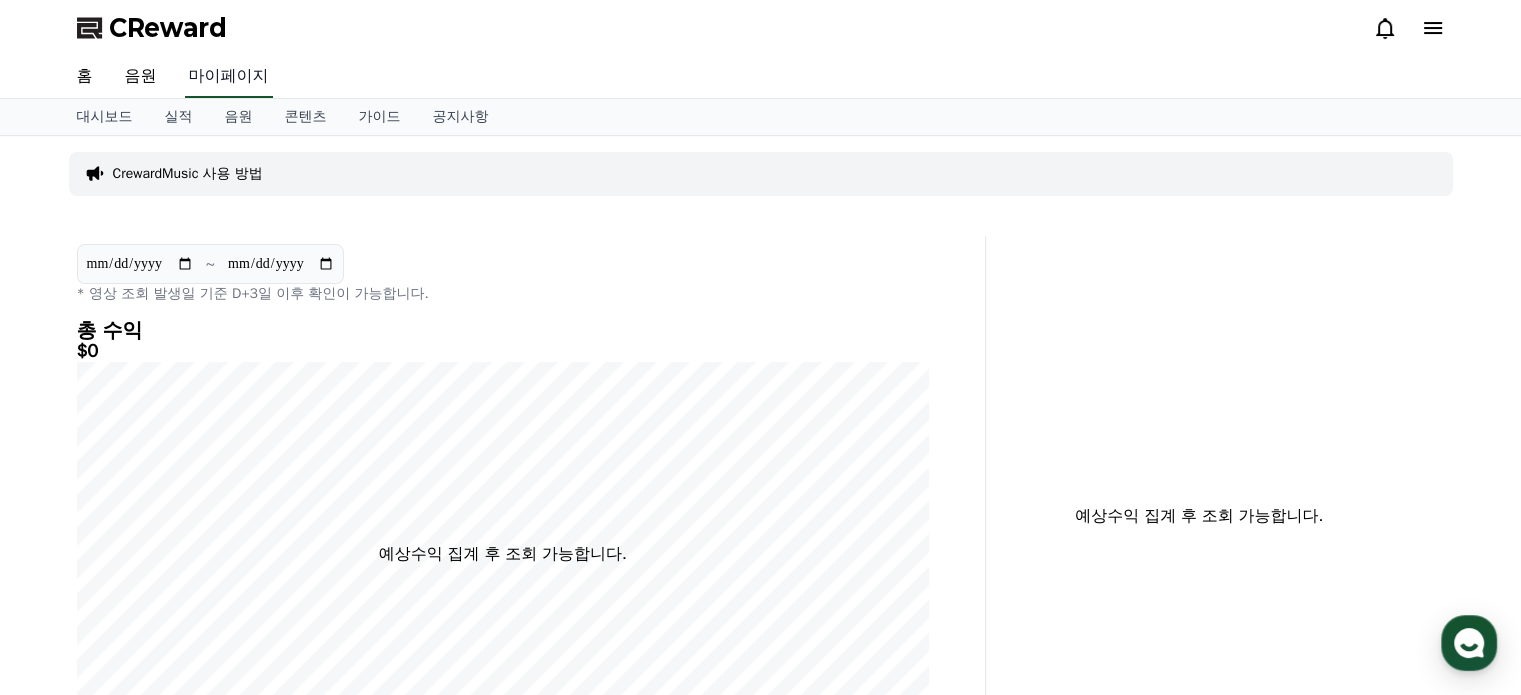 select on "**********" 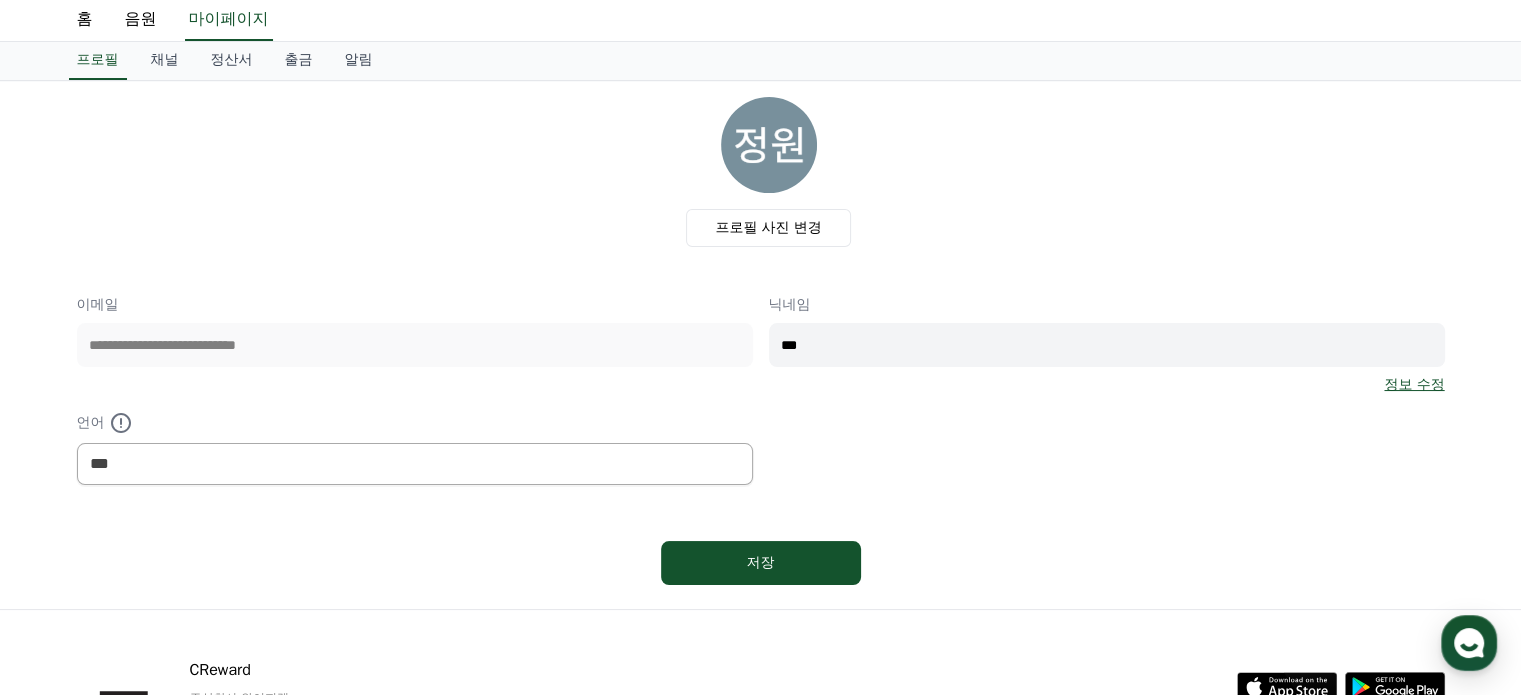 scroll, scrollTop: 0, scrollLeft: 0, axis: both 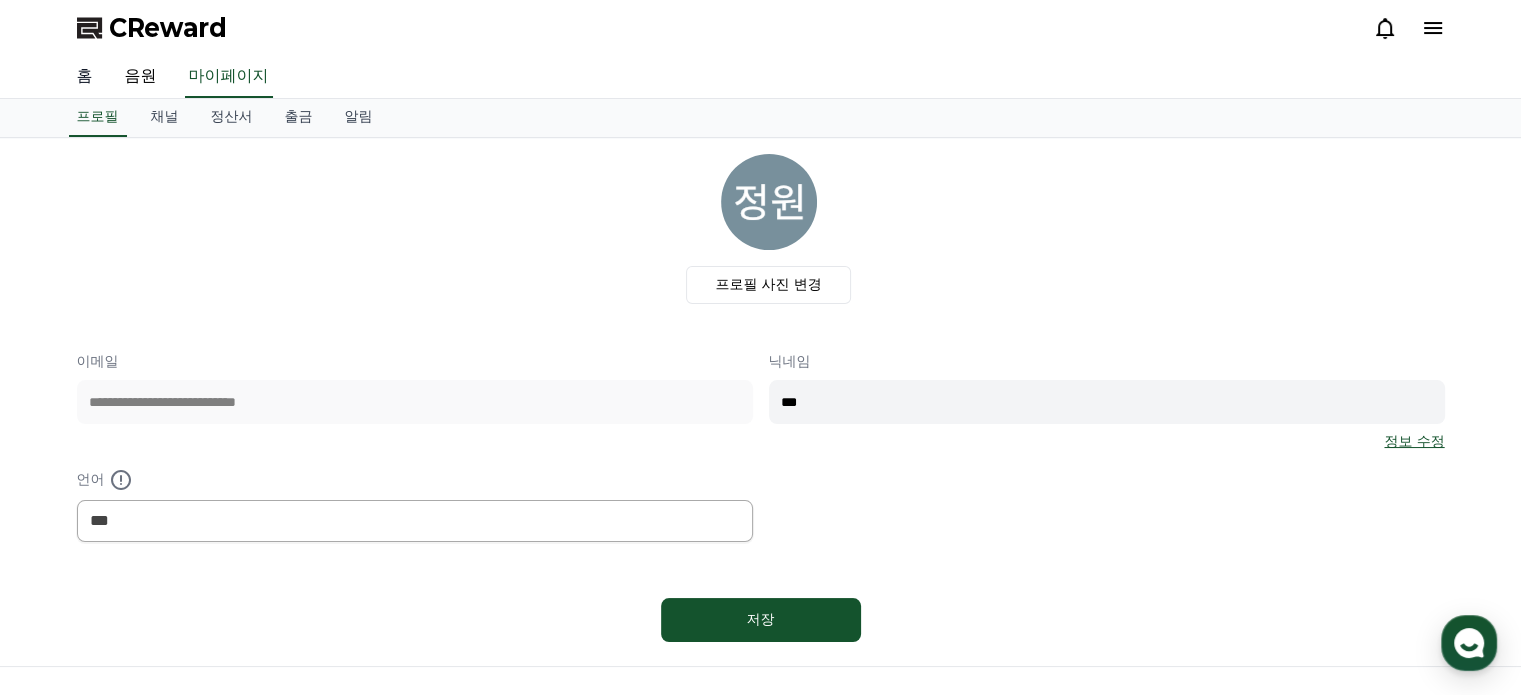 click on "홈" at bounding box center [85, 77] 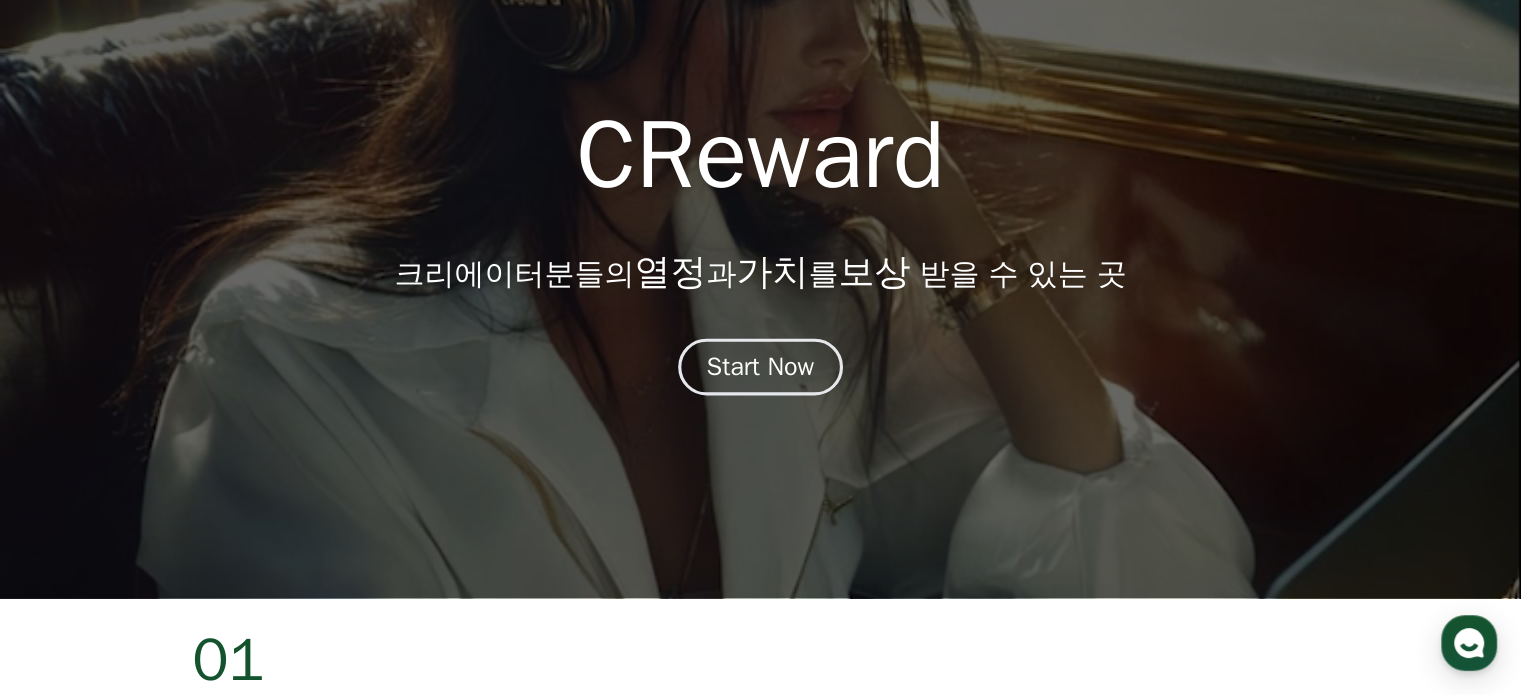 scroll, scrollTop: 100, scrollLeft: 0, axis: vertical 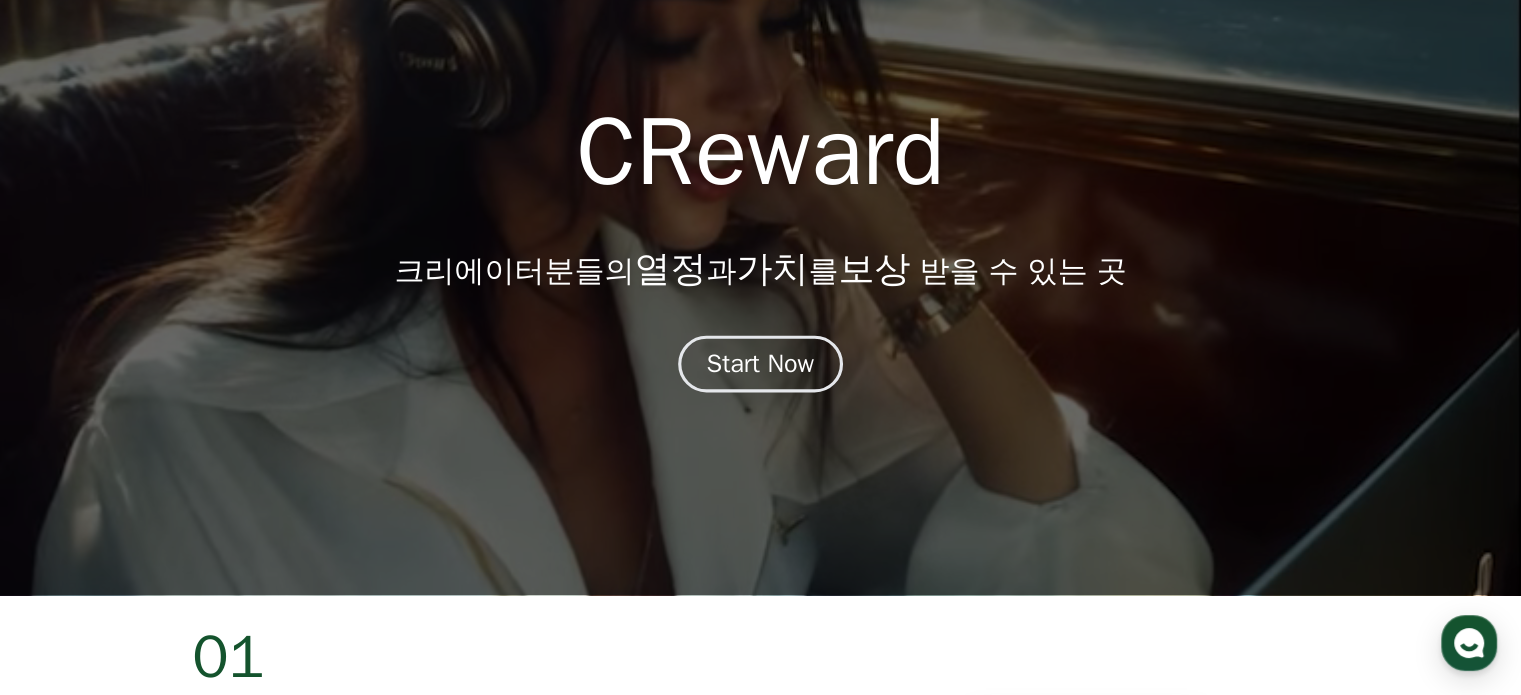 click on "Start Now" at bounding box center (760, 363) 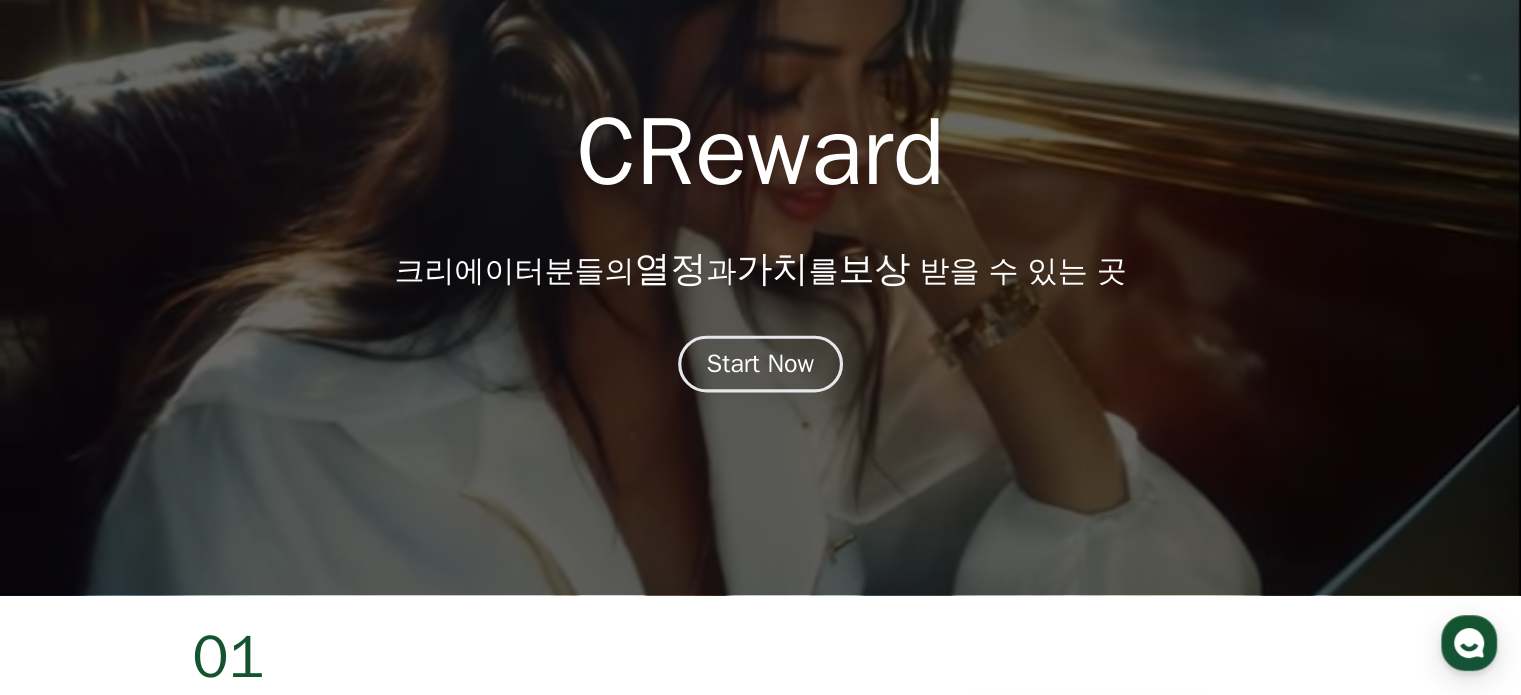 scroll, scrollTop: 0, scrollLeft: 0, axis: both 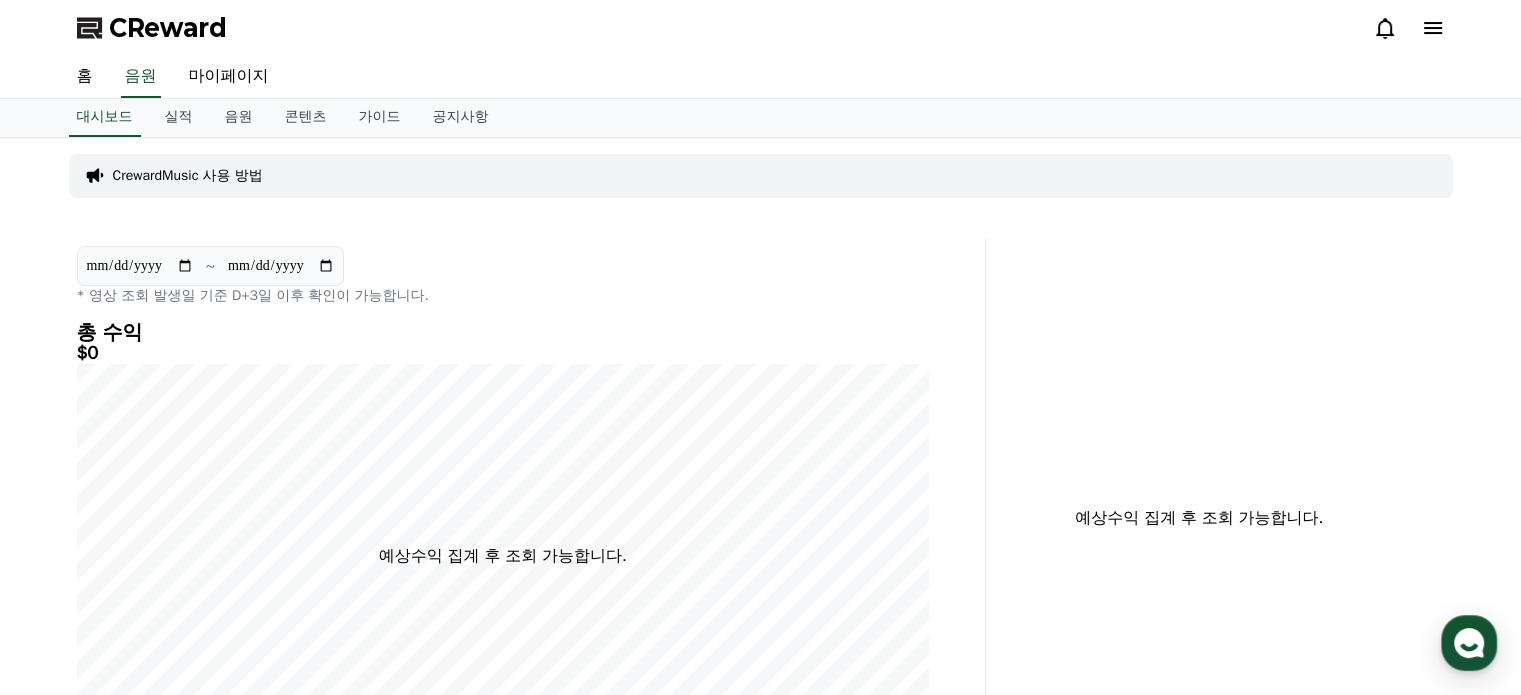 click on "CrewardMusic 사용 방법" at bounding box center (188, 176) 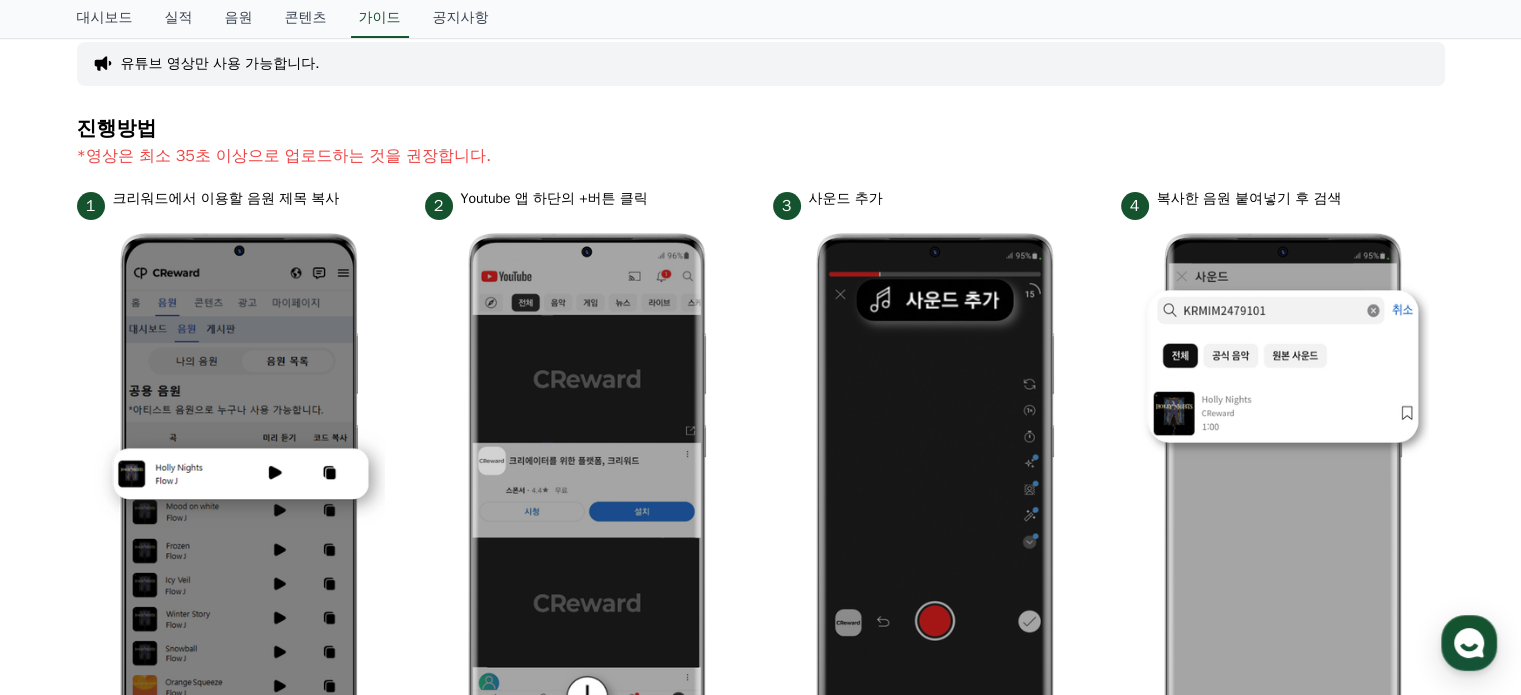 scroll, scrollTop: 200, scrollLeft: 0, axis: vertical 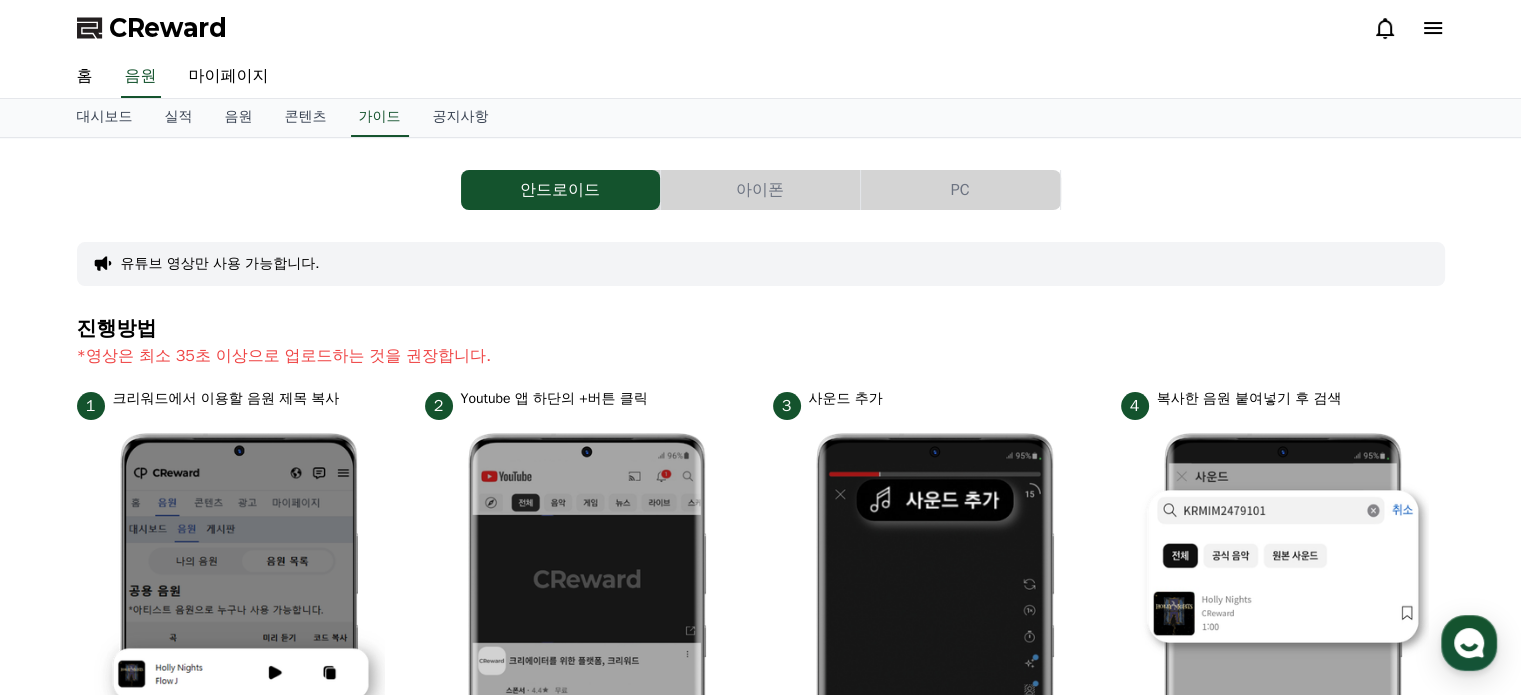 click on "아이폰" at bounding box center (760, 190) 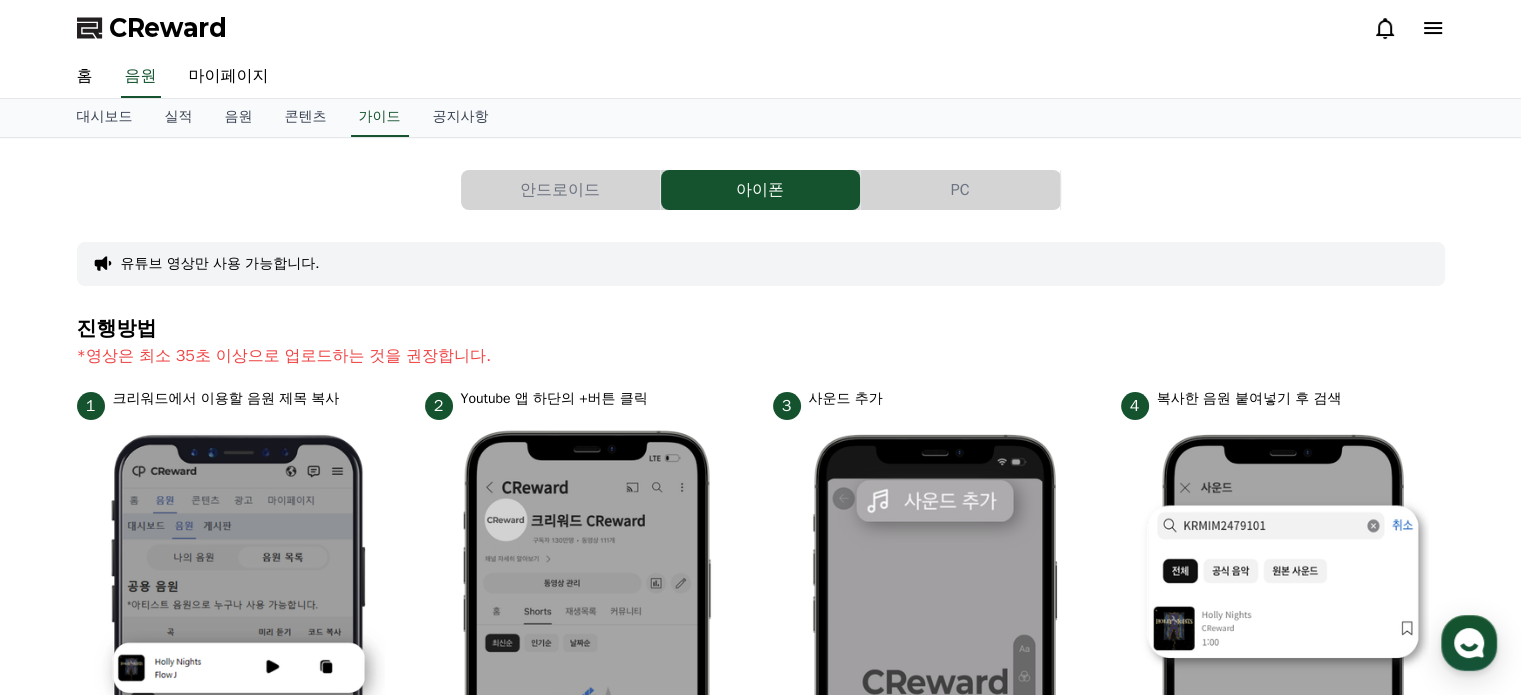 click on "PC" at bounding box center [960, 190] 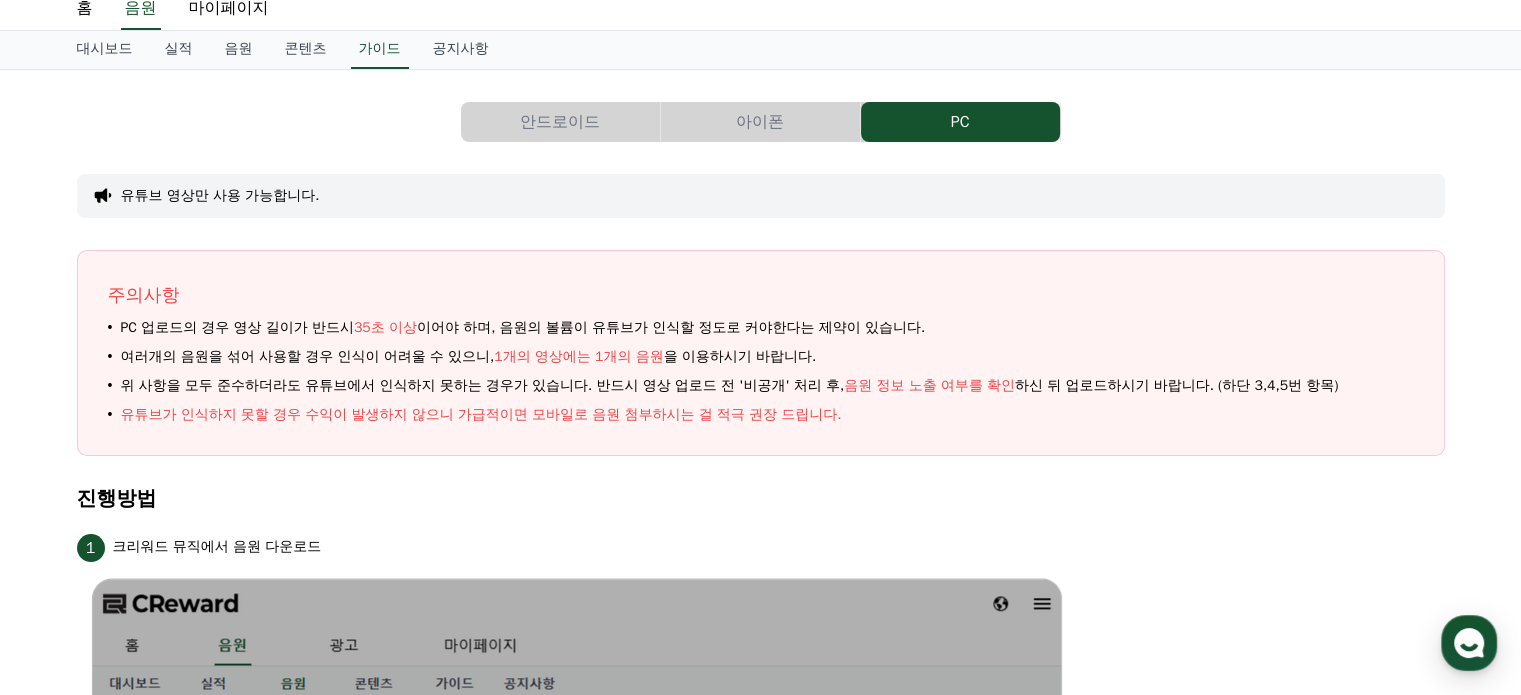 scroll, scrollTop: 200, scrollLeft: 0, axis: vertical 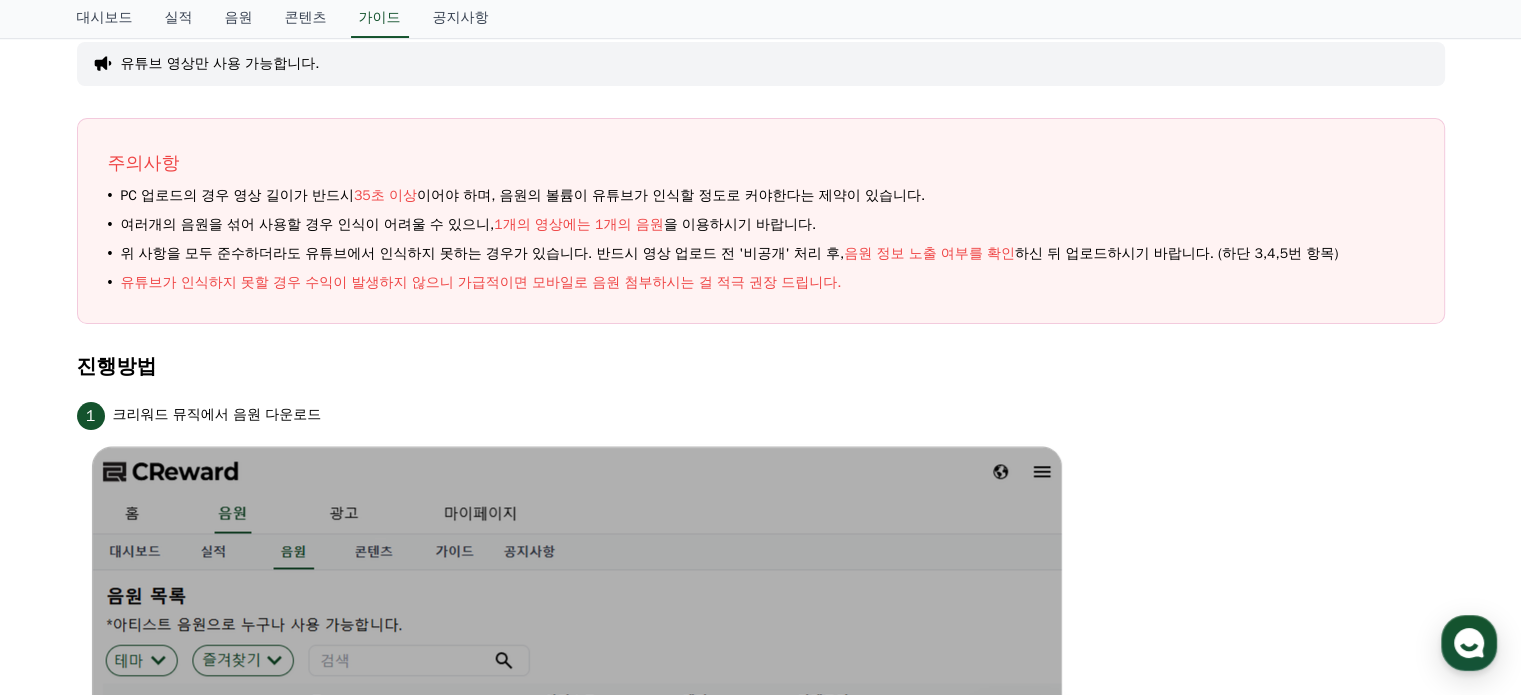 drag, startPoint x: 375, startPoint y: 214, endPoint x: 569, endPoint y: 213, distance: 194.00258 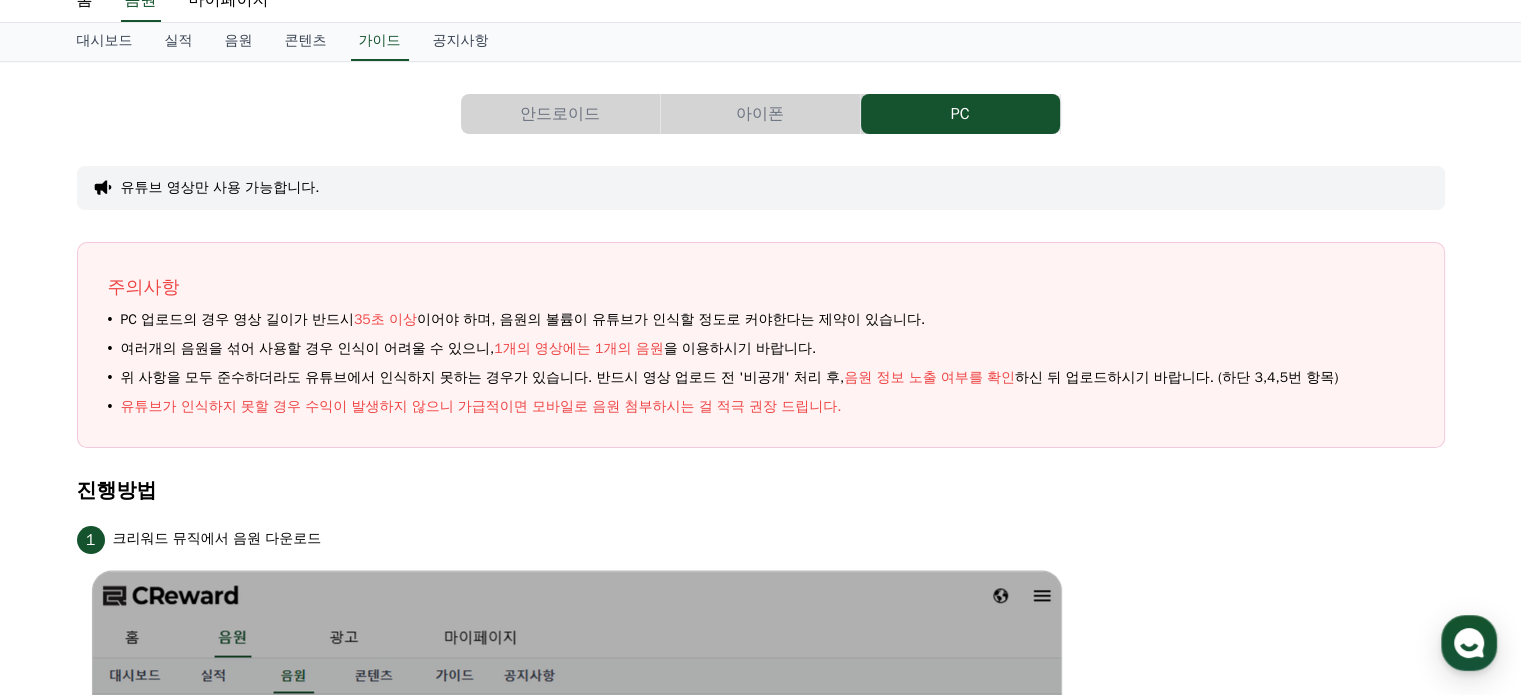 scroll, scrollTop: 0, scrollLeft: 0, axis: both 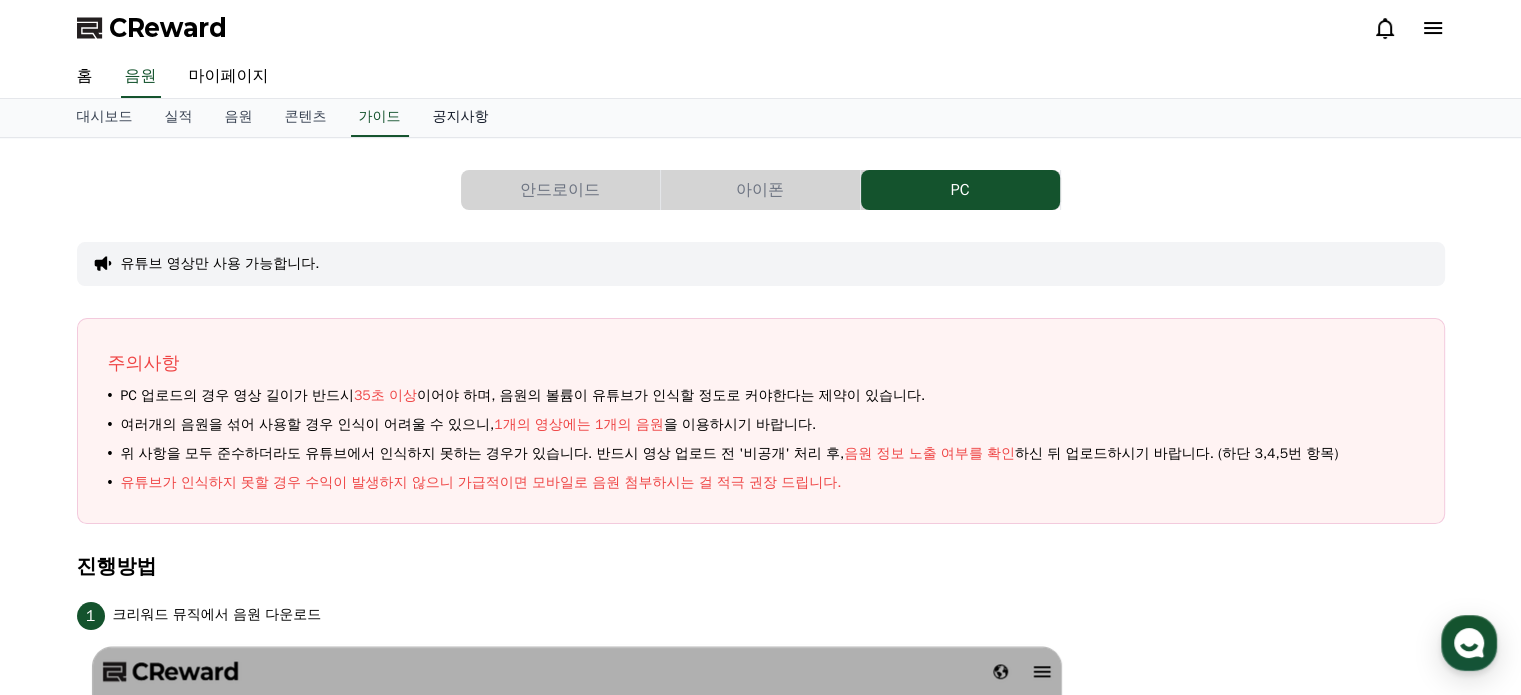click on "공지사항" at bounding box center (461, 118) 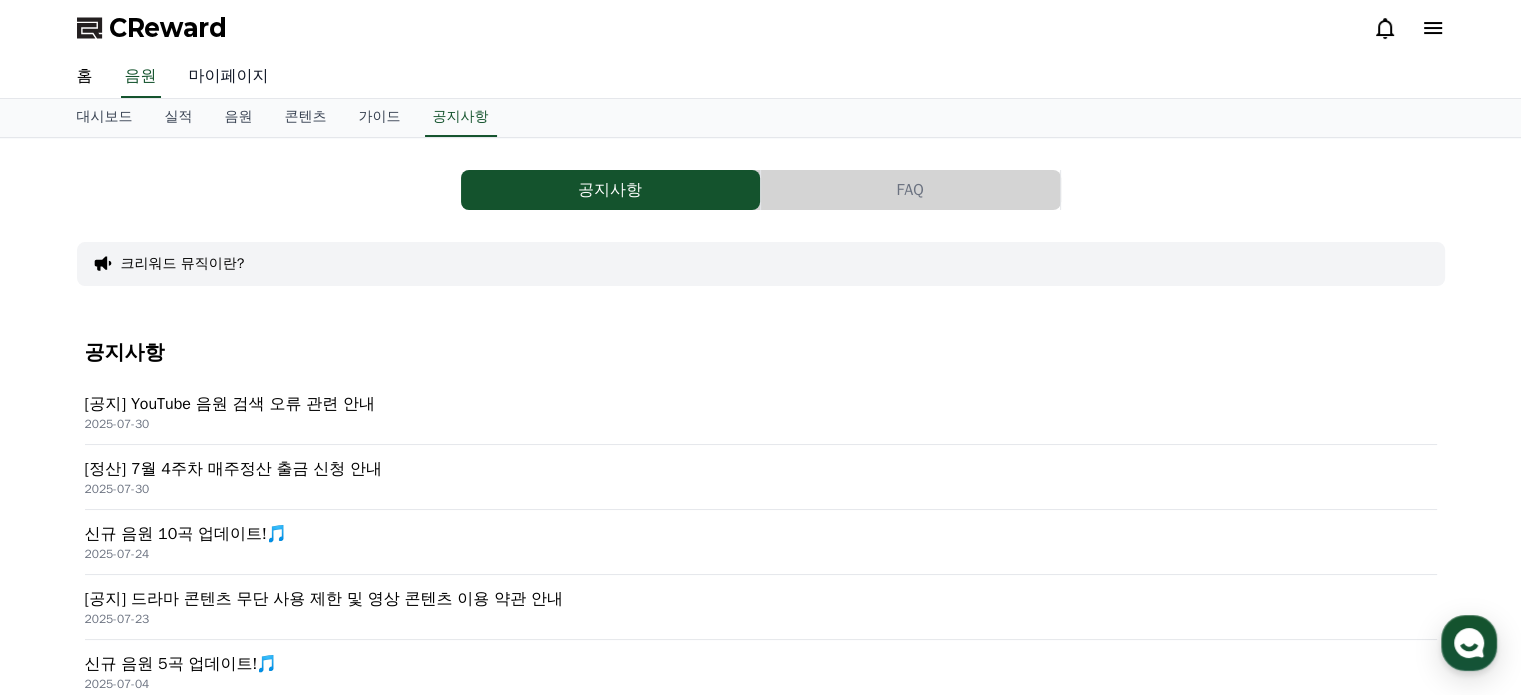 click on "마이페이지" at bounding box center [229, 77] 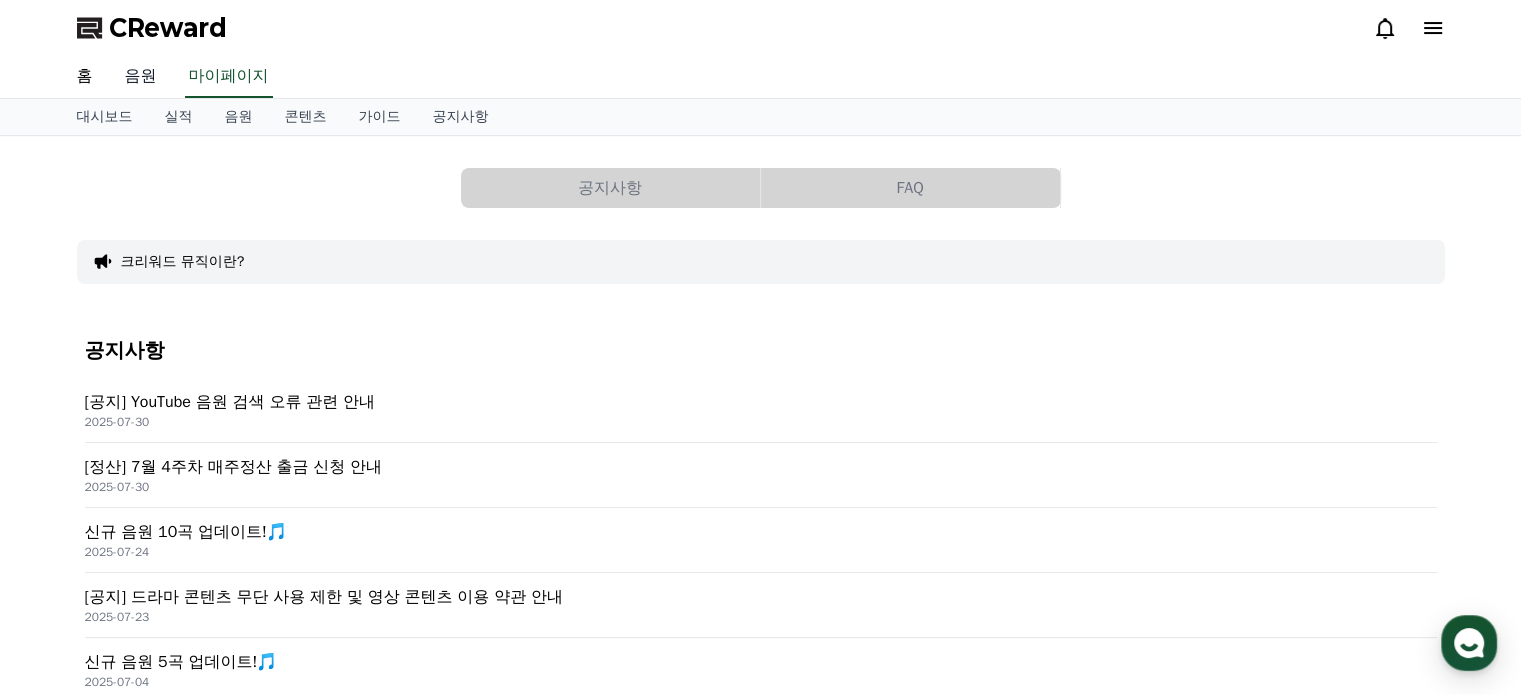 select on "**********" 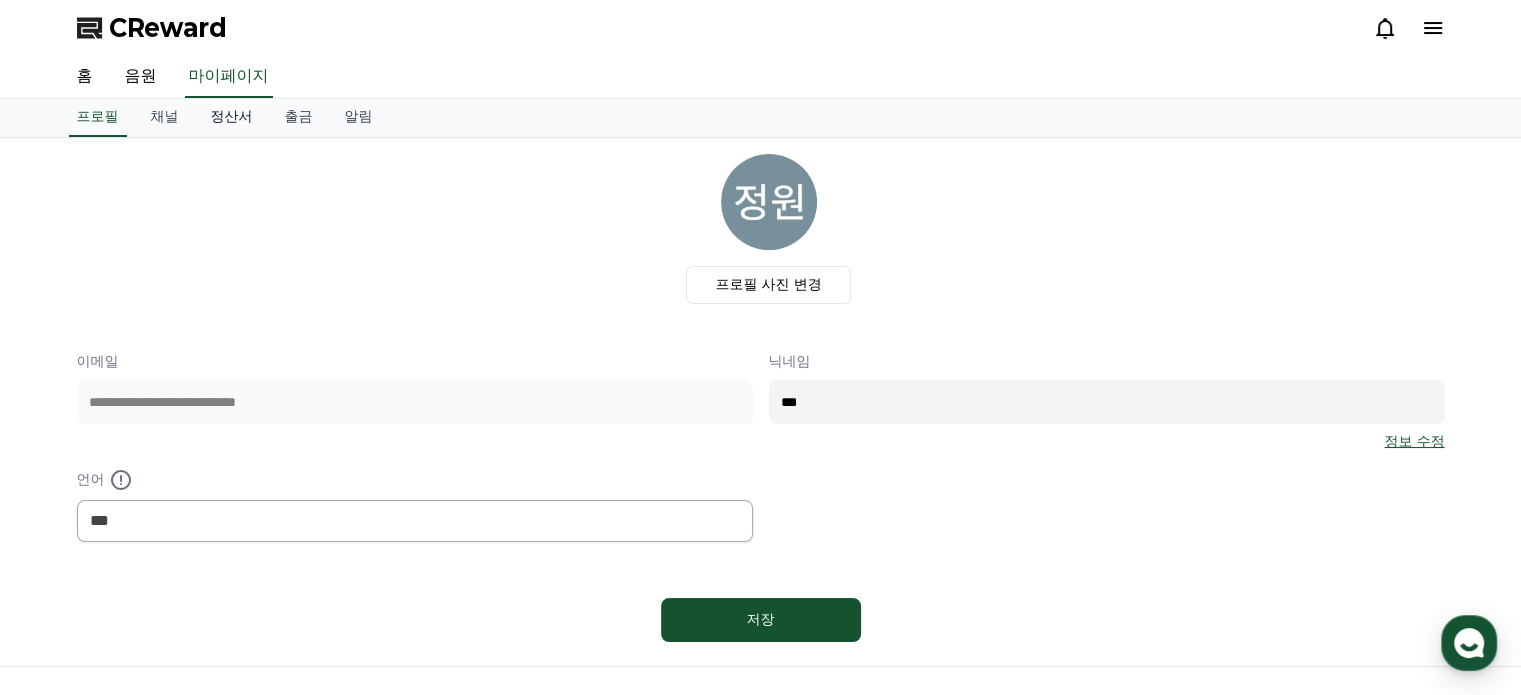 click on "정산서" at bounding box center [232, 118] 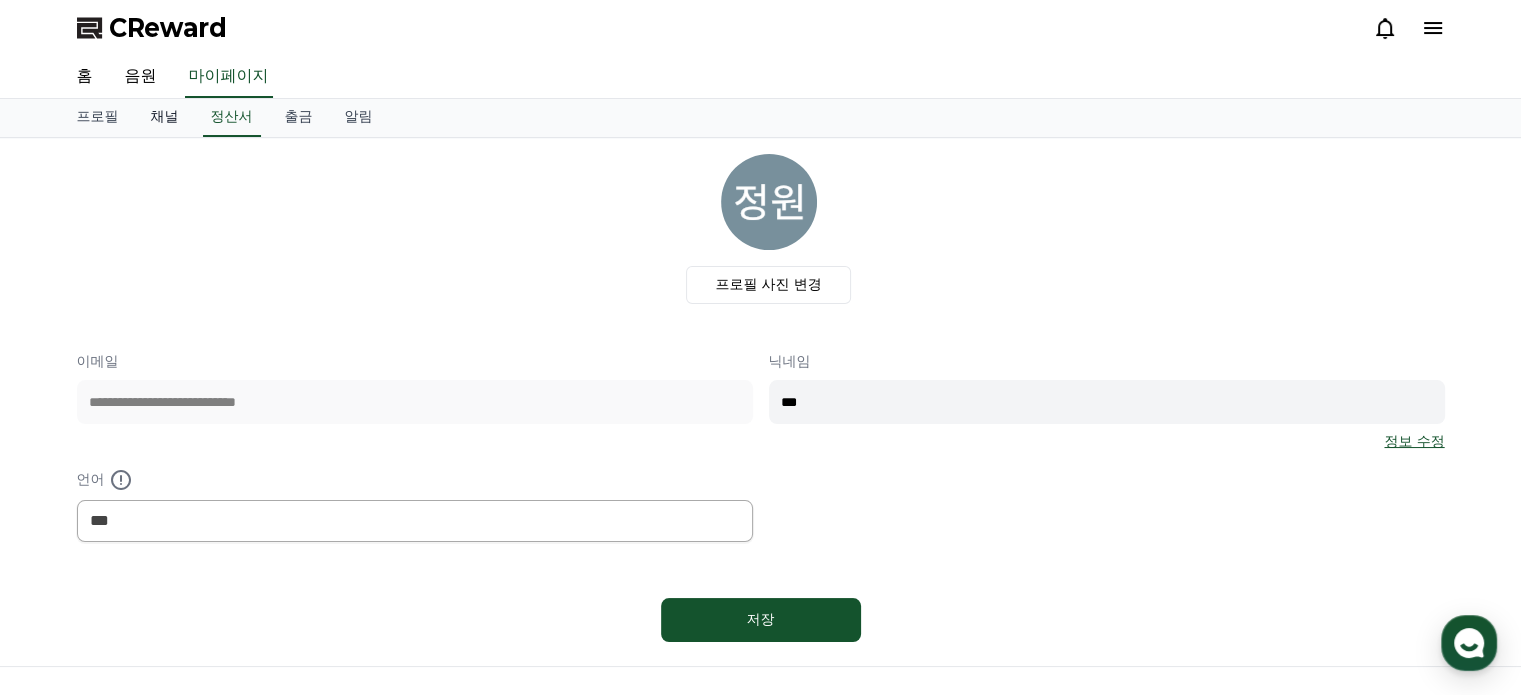 click on "채널" at bounding box center [165, 118] 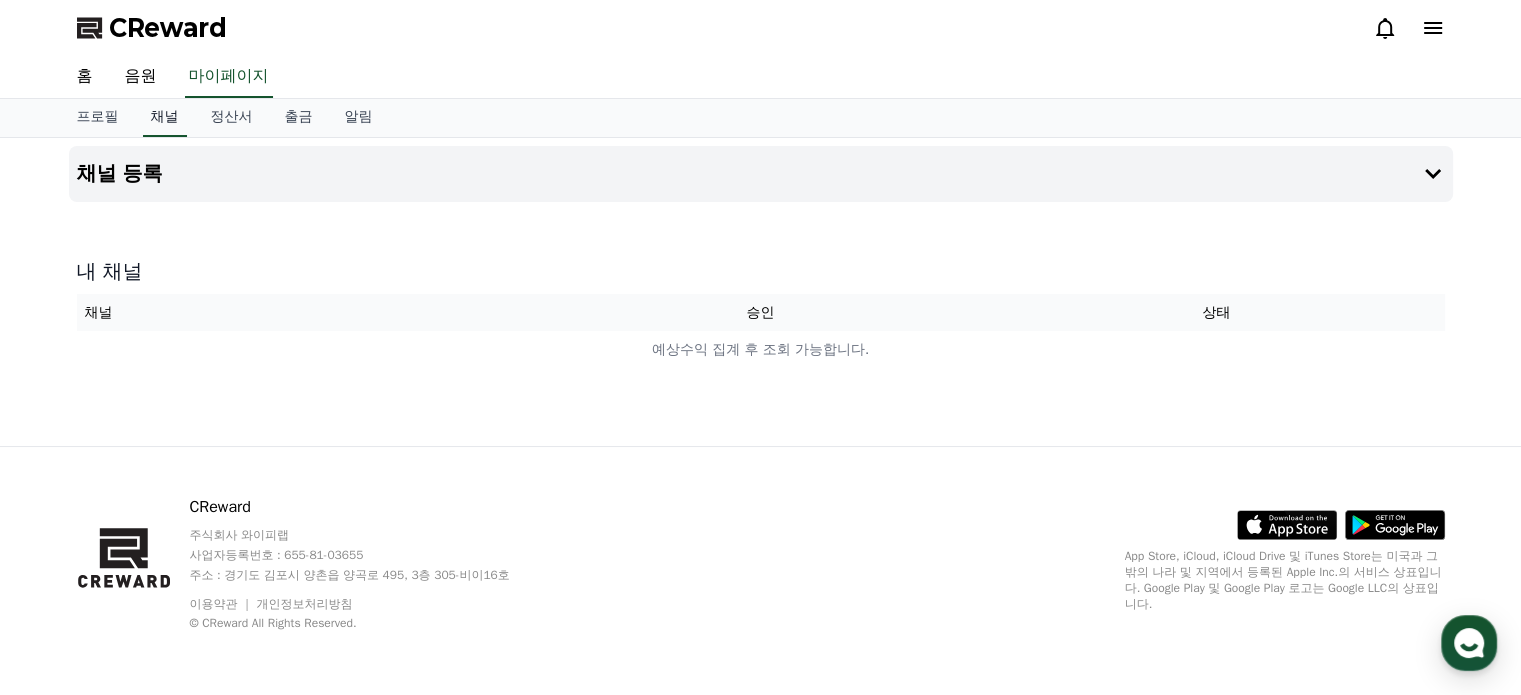 click on "채널" at bounding box center (165, 118) 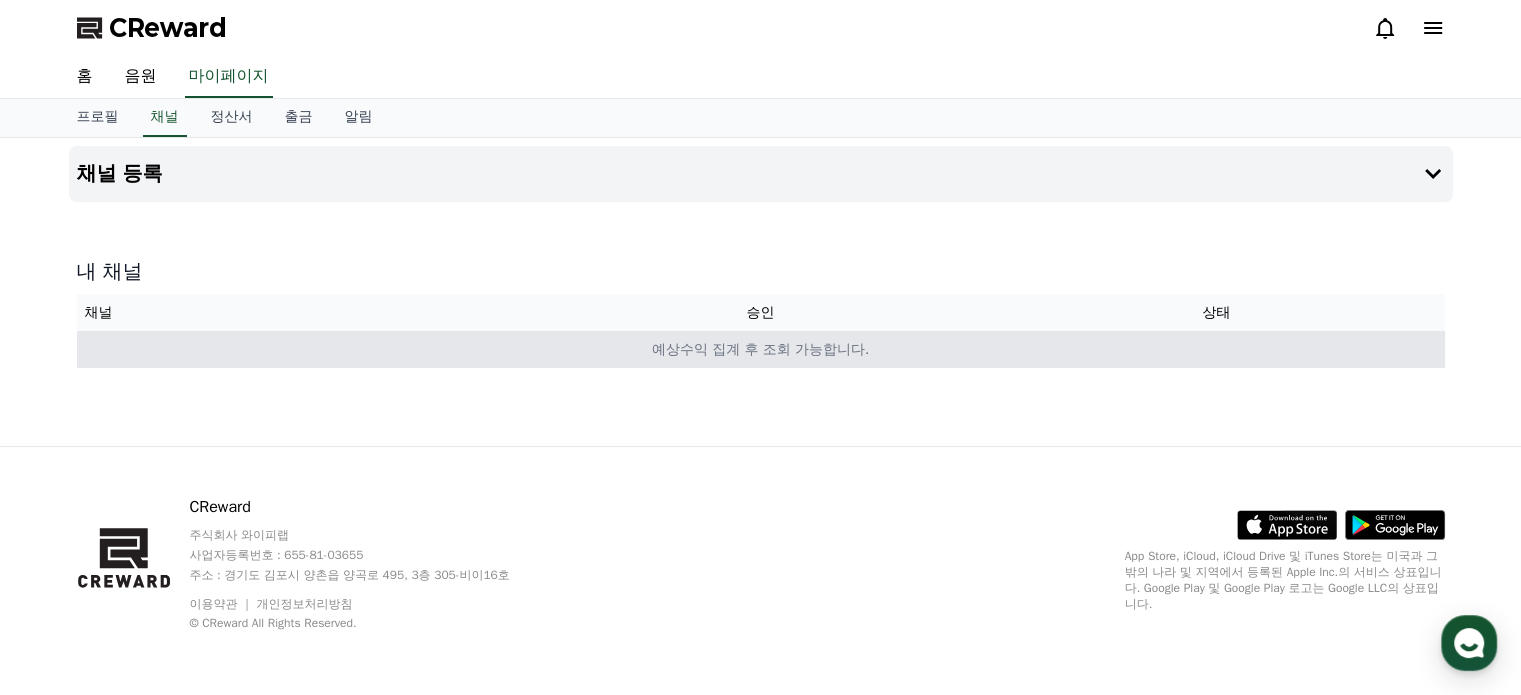 click on "예상수익 집계 후 조회 가능합니다." at bounding box center [761, 349] 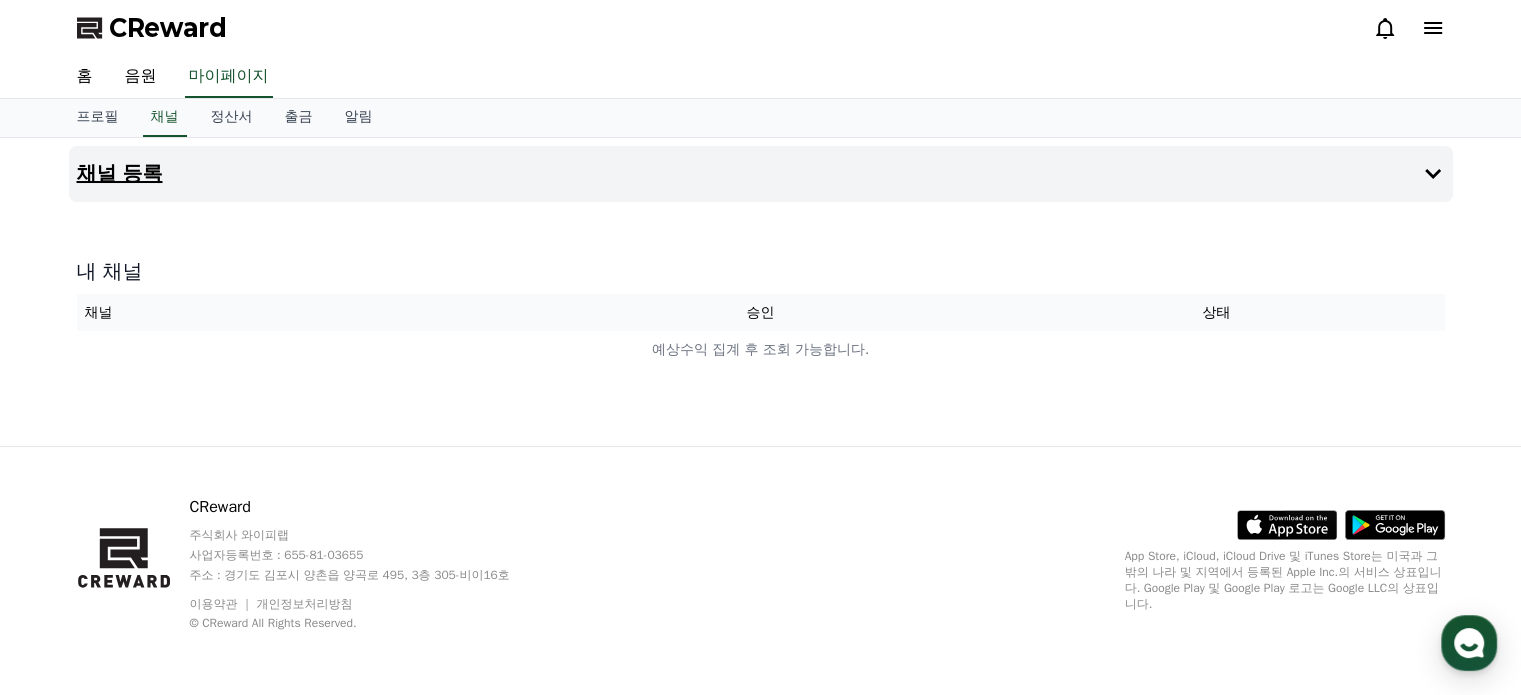 click on "채널 등록" at bounding box center (761, 174) 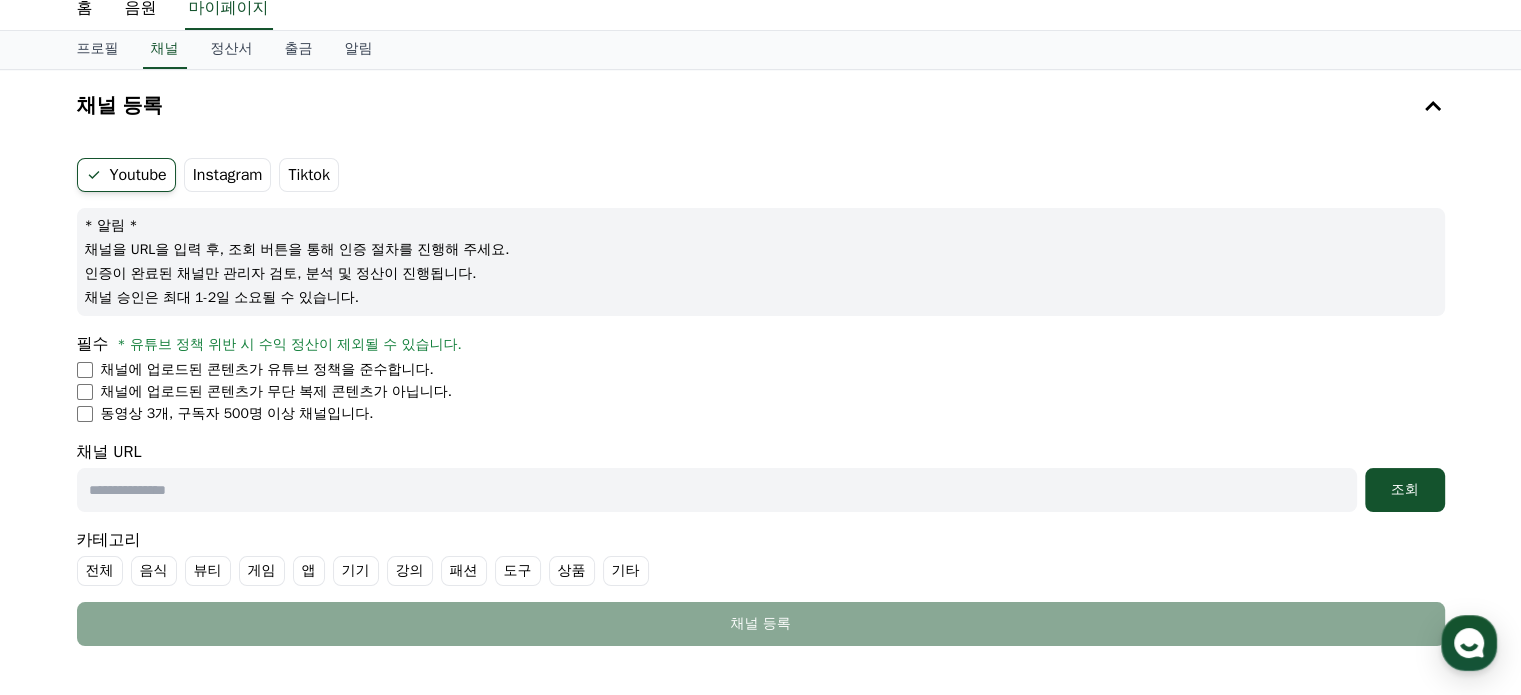 scroll, scrollTop: 100, scrollLeft: 0, axis: vertical 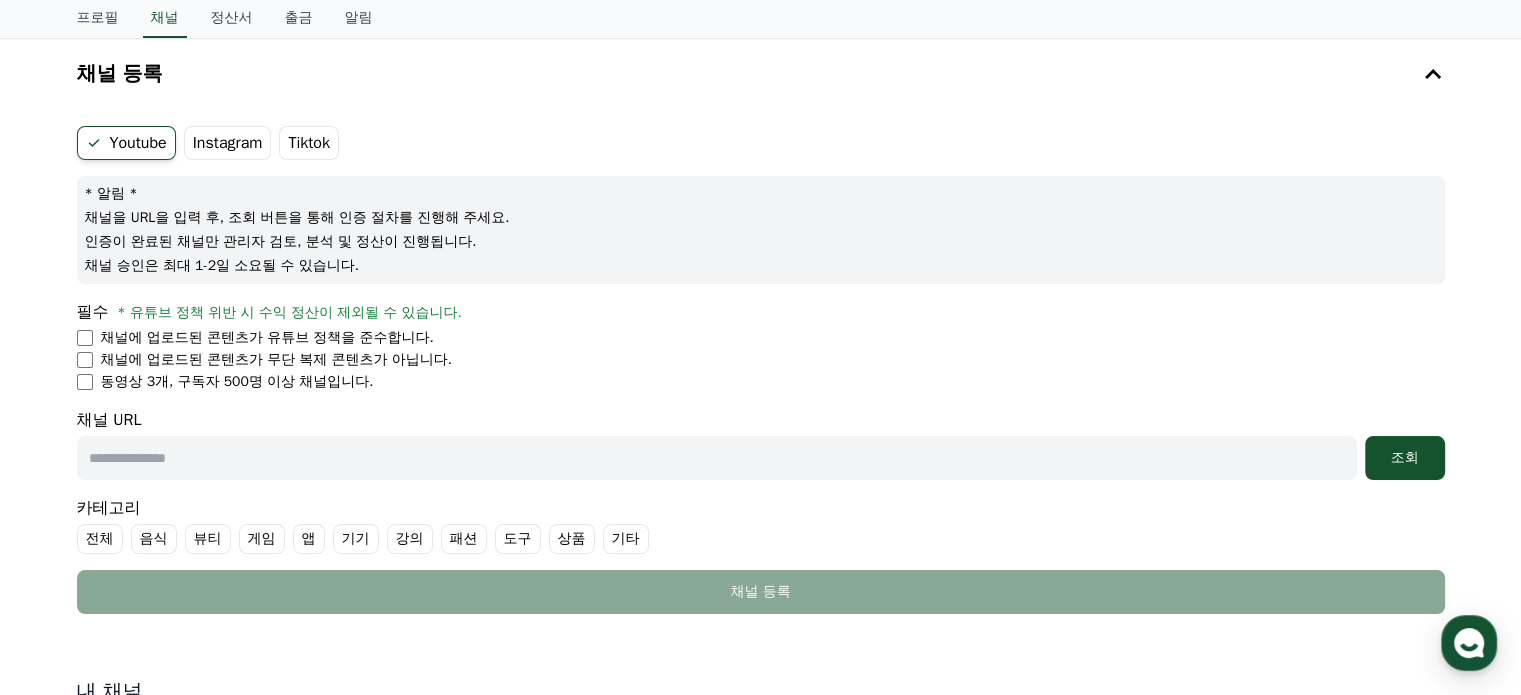 click on "동영상 3개, 구독자 500명 이상 채널입니다." at bounding box center [237, 382] 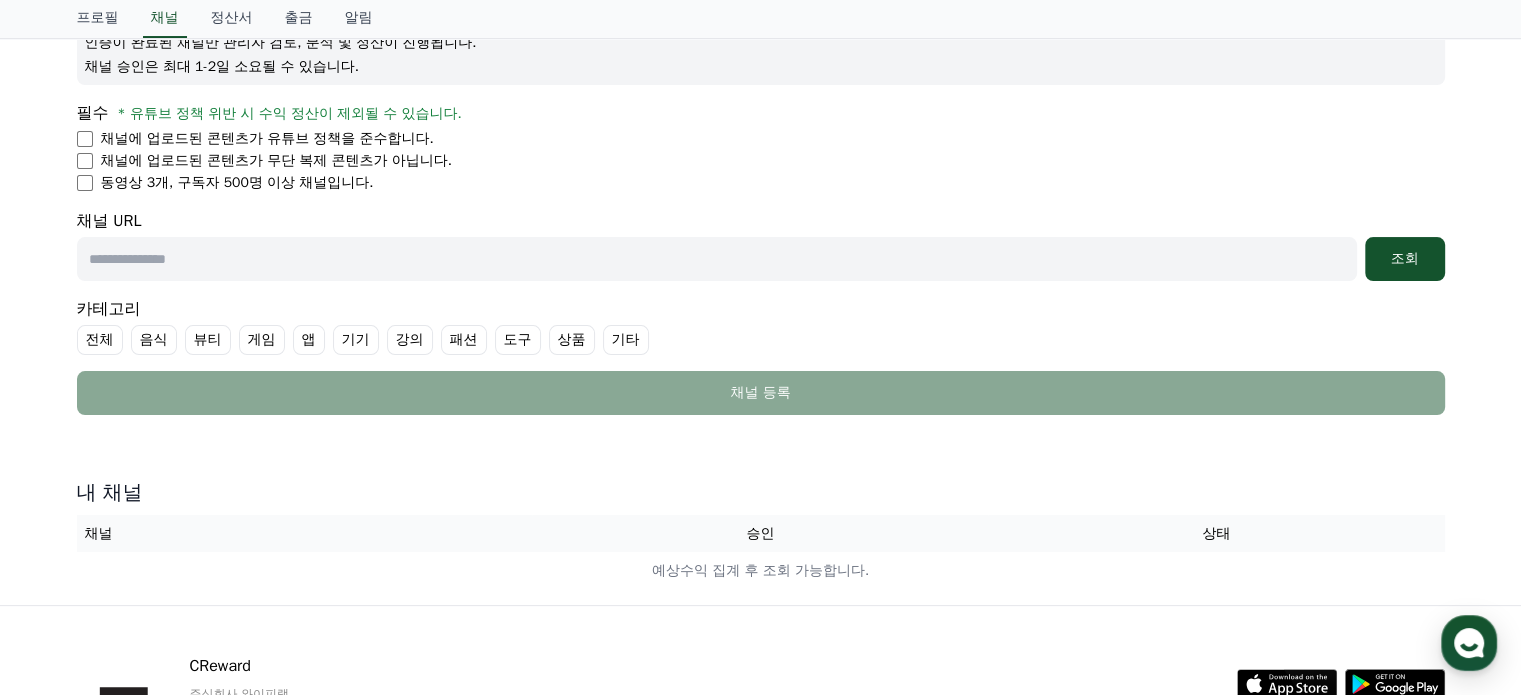 scroll, scrollTop: 300, scrollLeft: 0, axis: vertical 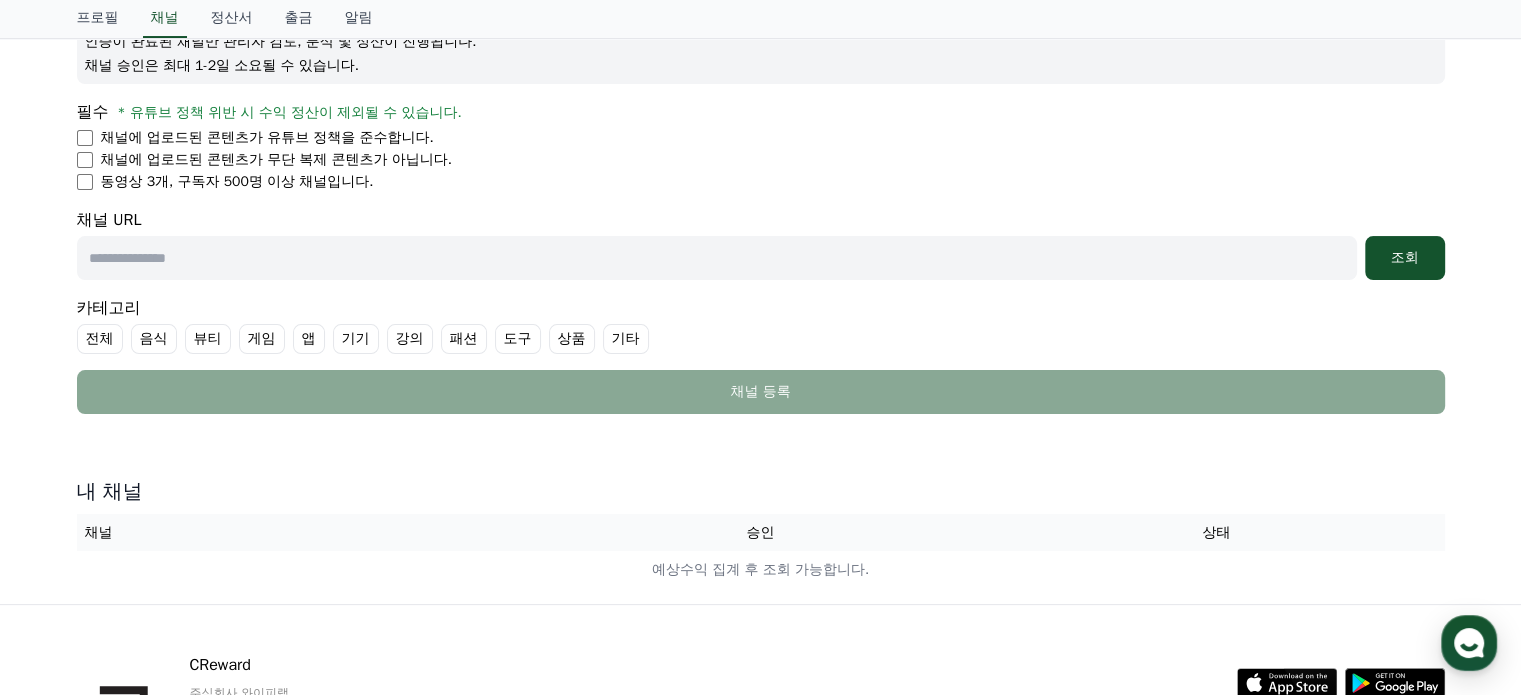 click on "기타" at bounding box center [626, 339] 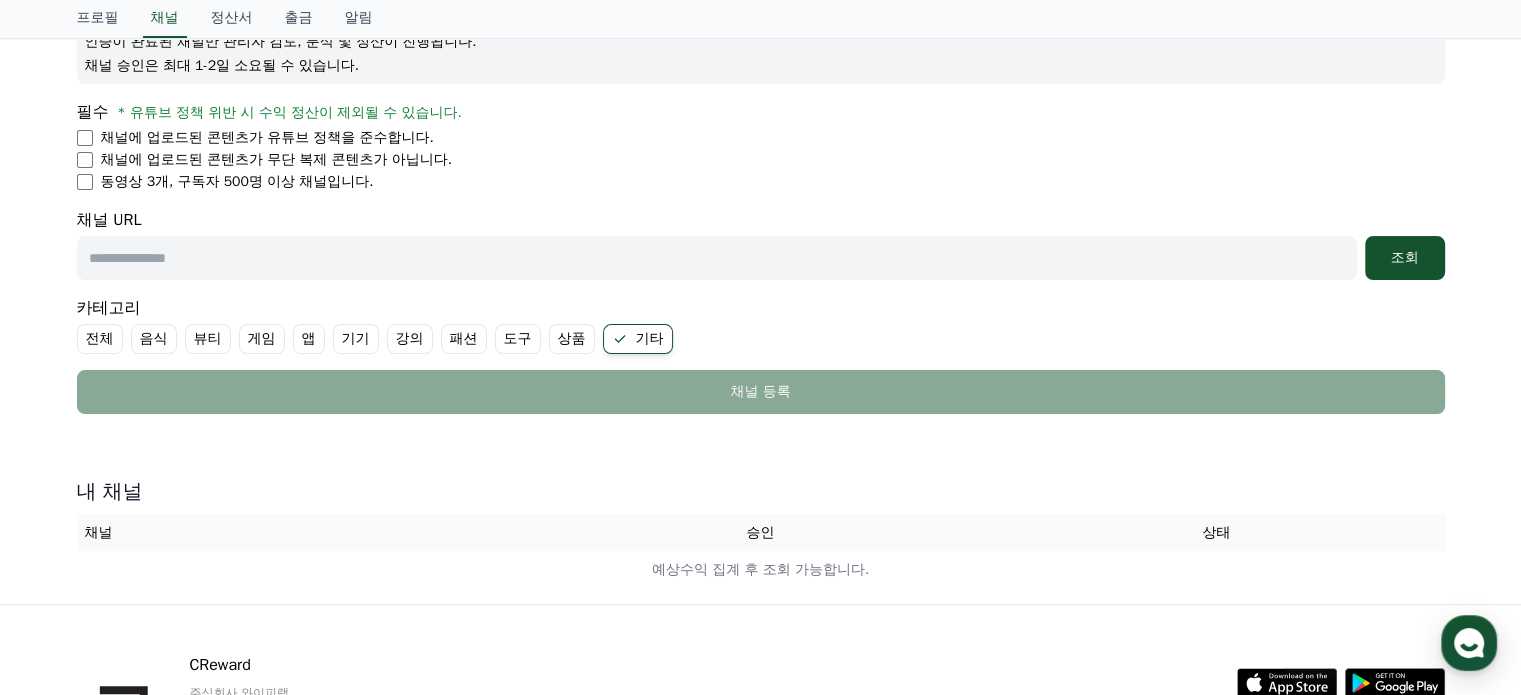 click on "기타" at bounding box center (638, 339) 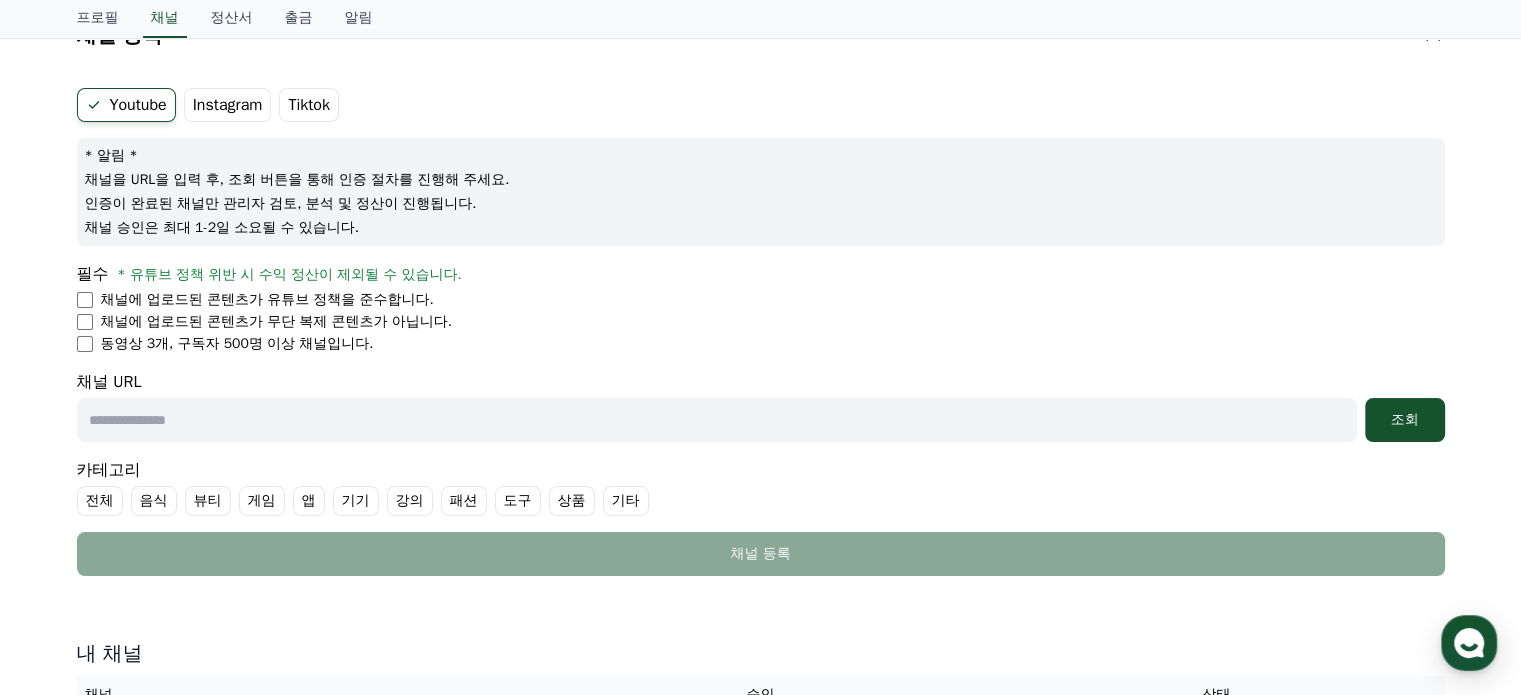 scroll, scrollTop: 56, scrollLeft: 0, axis: vertical 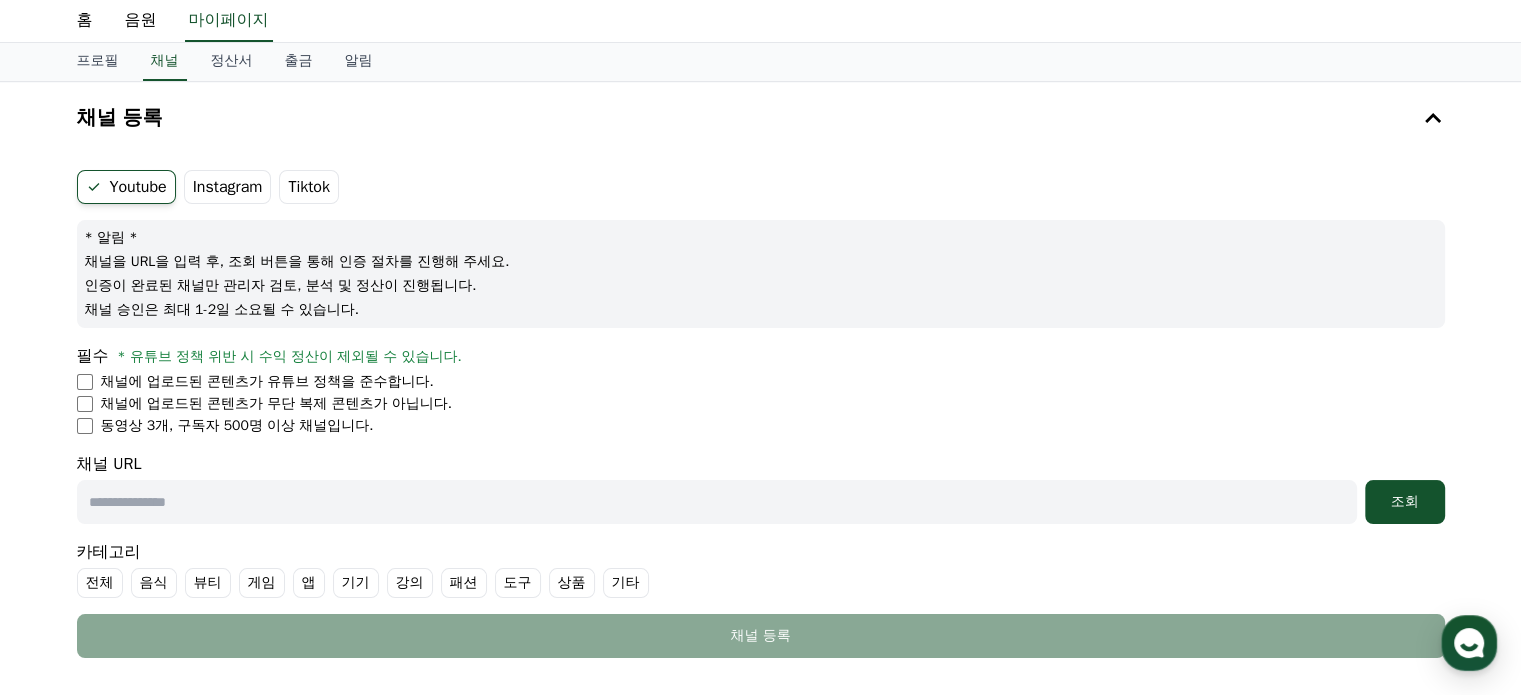 click at bounding box center [717, 502] 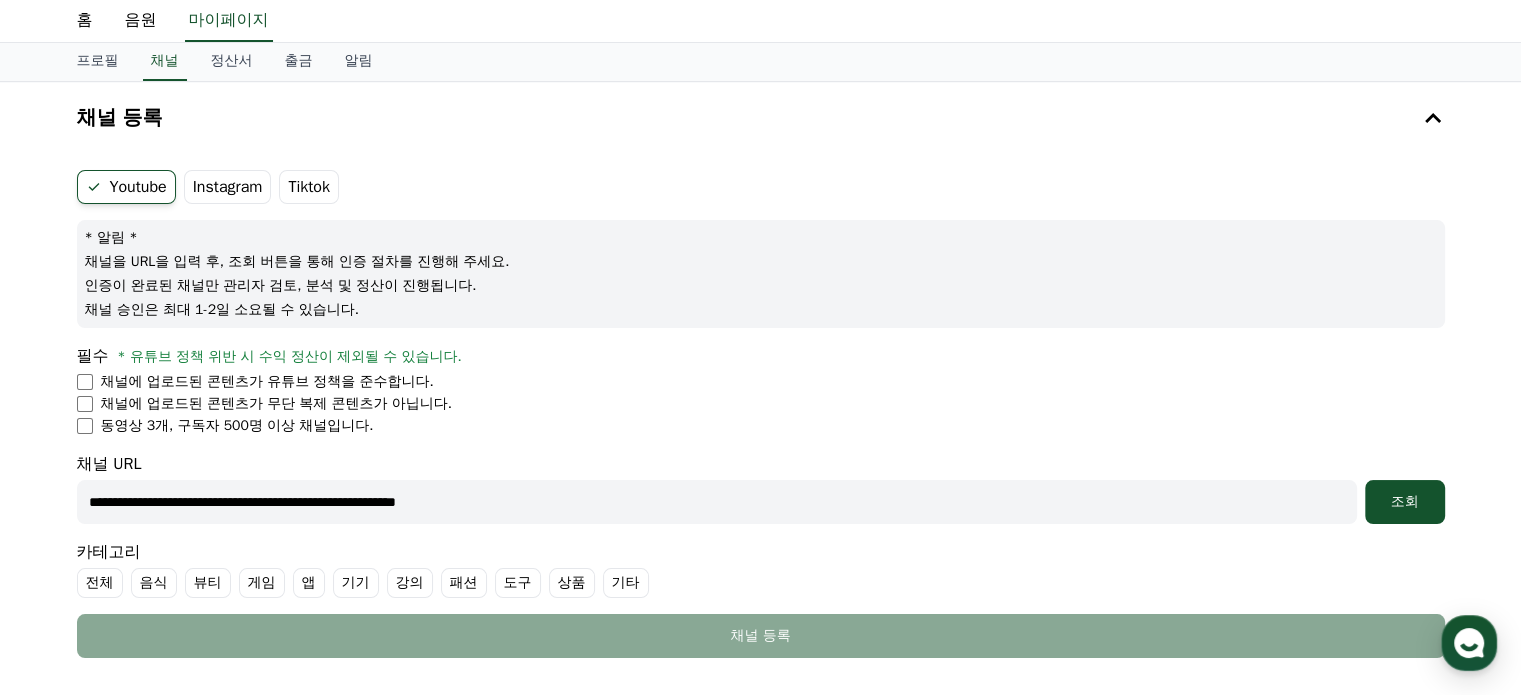 type on "**********" 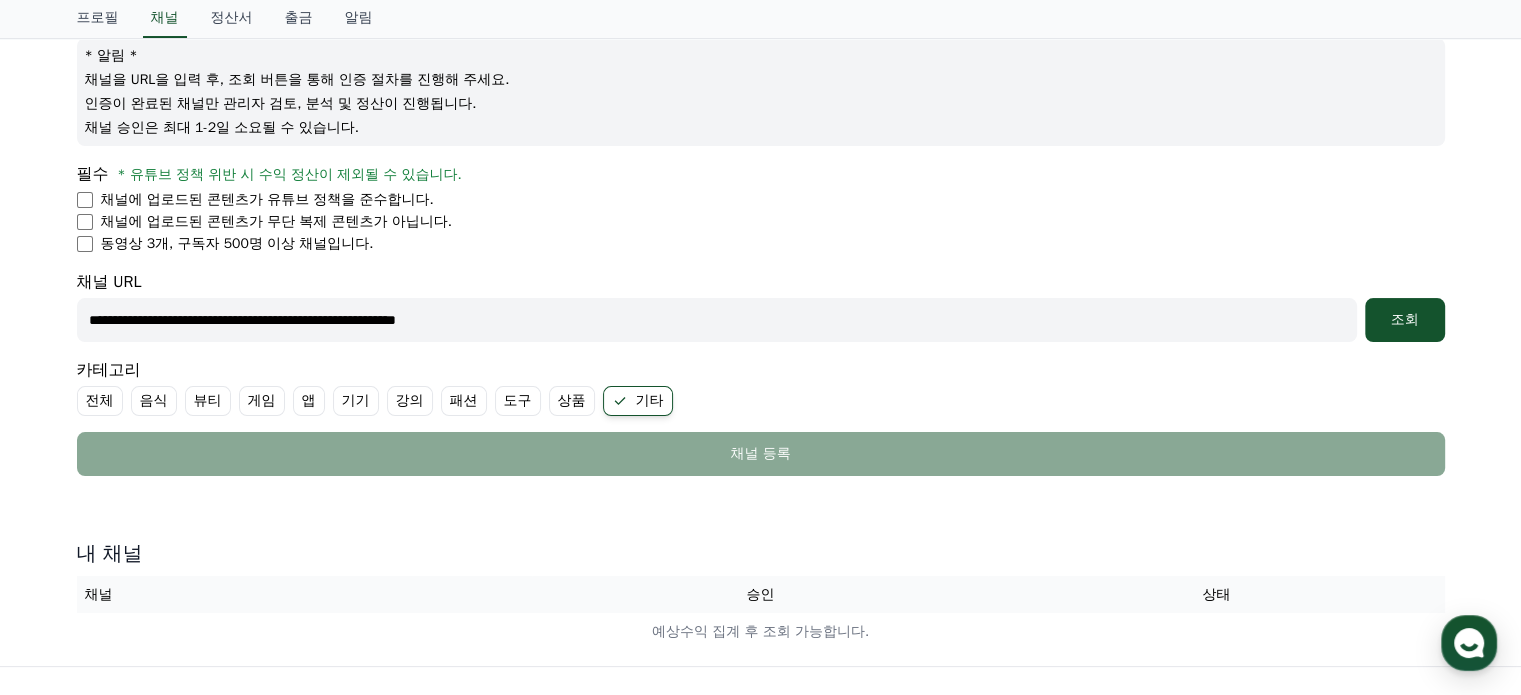 scroll, scrollTop: 256, scrollLeft: 0, axis: vertical 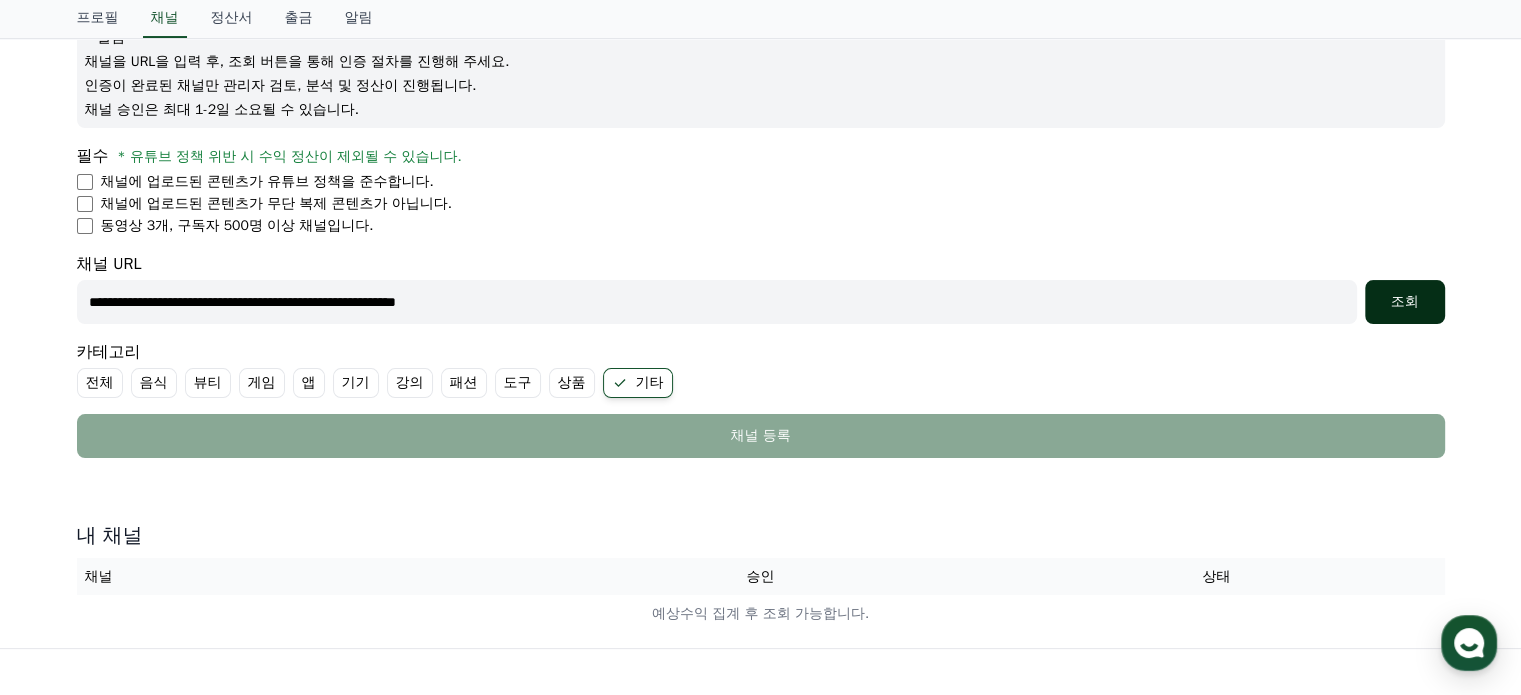 click on "조회" at bounding box center [1405, 302] 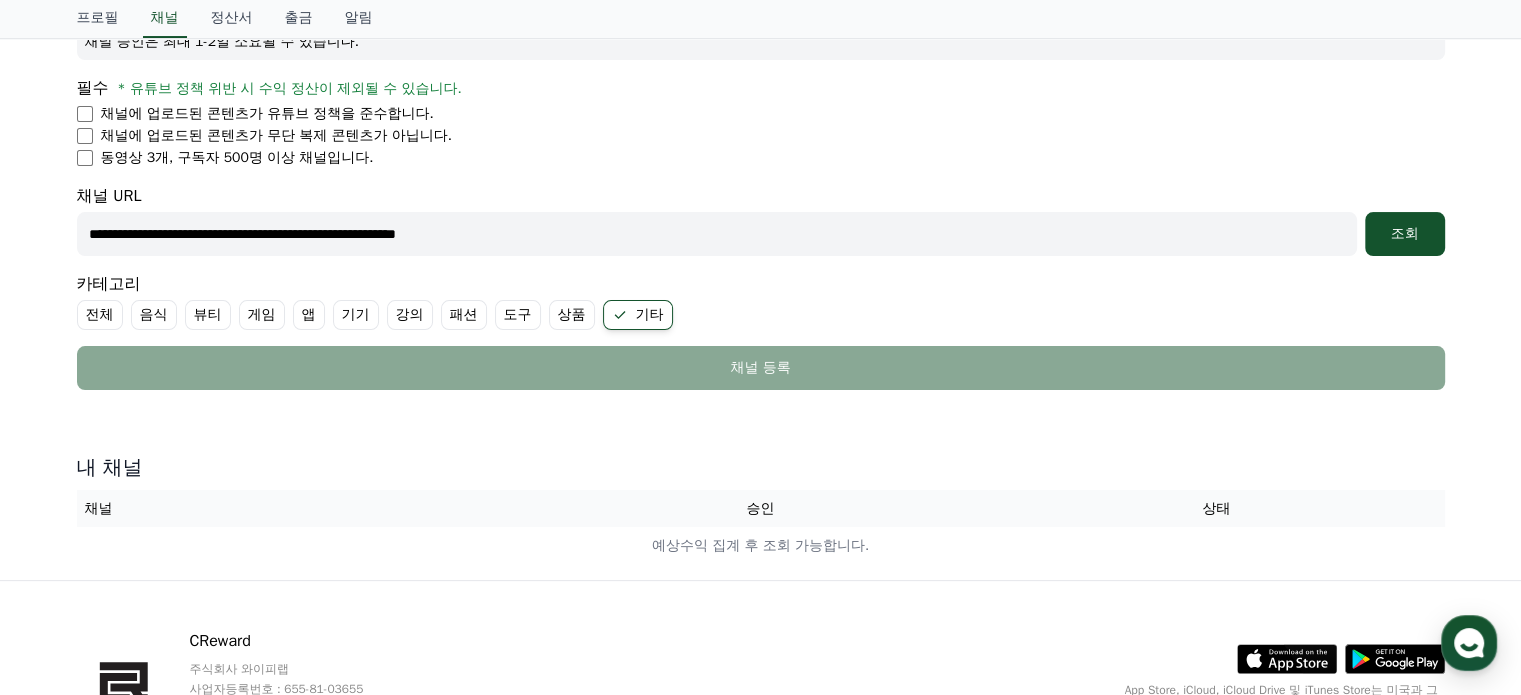 scroll, scrollTop: 356, scrollLeft: 0, axis: vertical 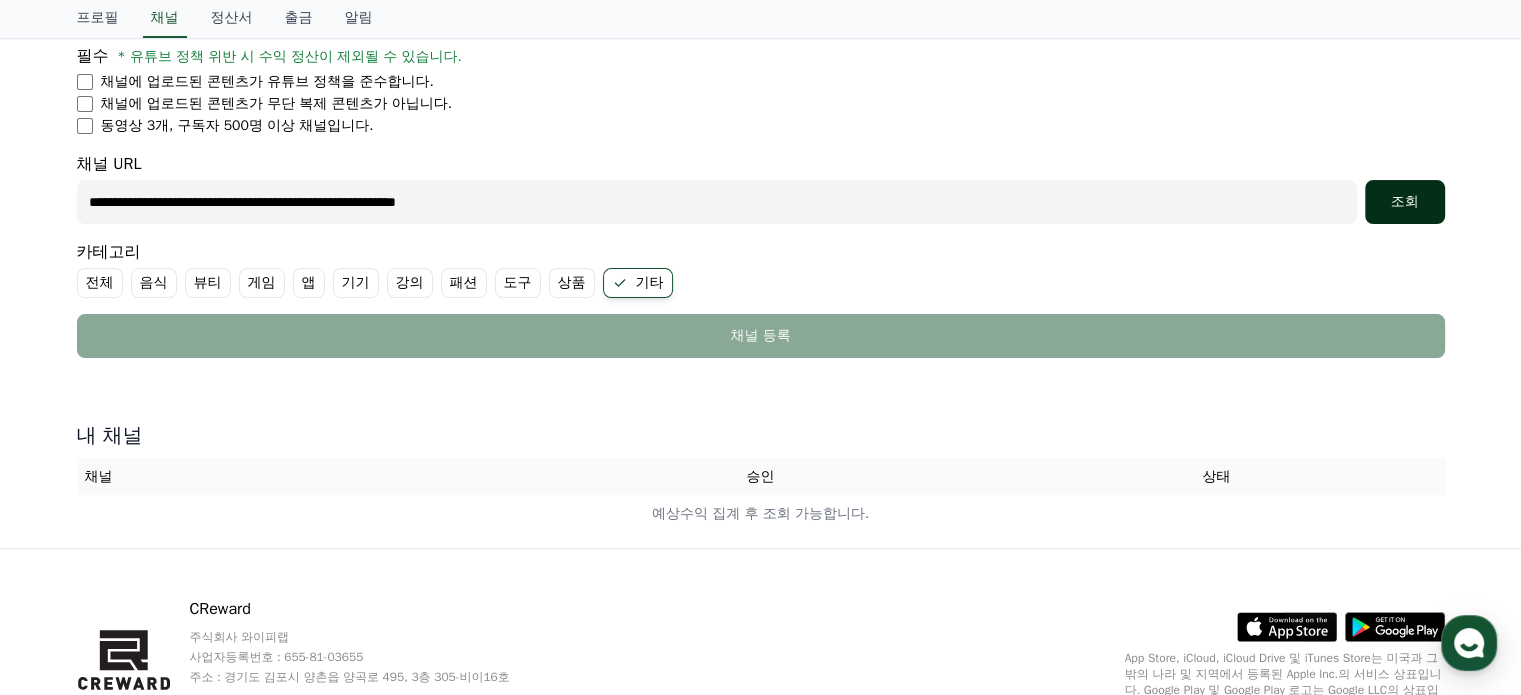 click on "조회" at bounding box center [1405, 202] 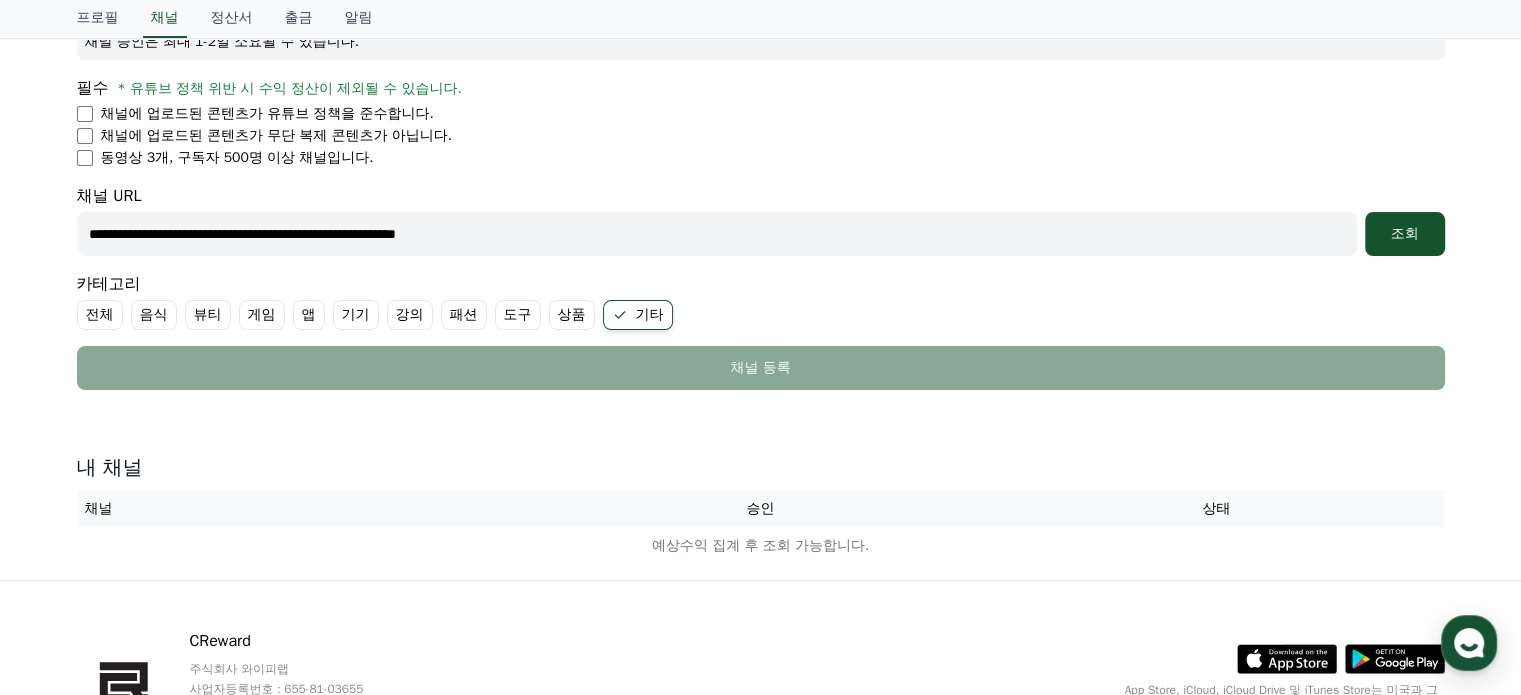 scroll, scrollTop: 356, scrollLeft: 0, axis: vertical 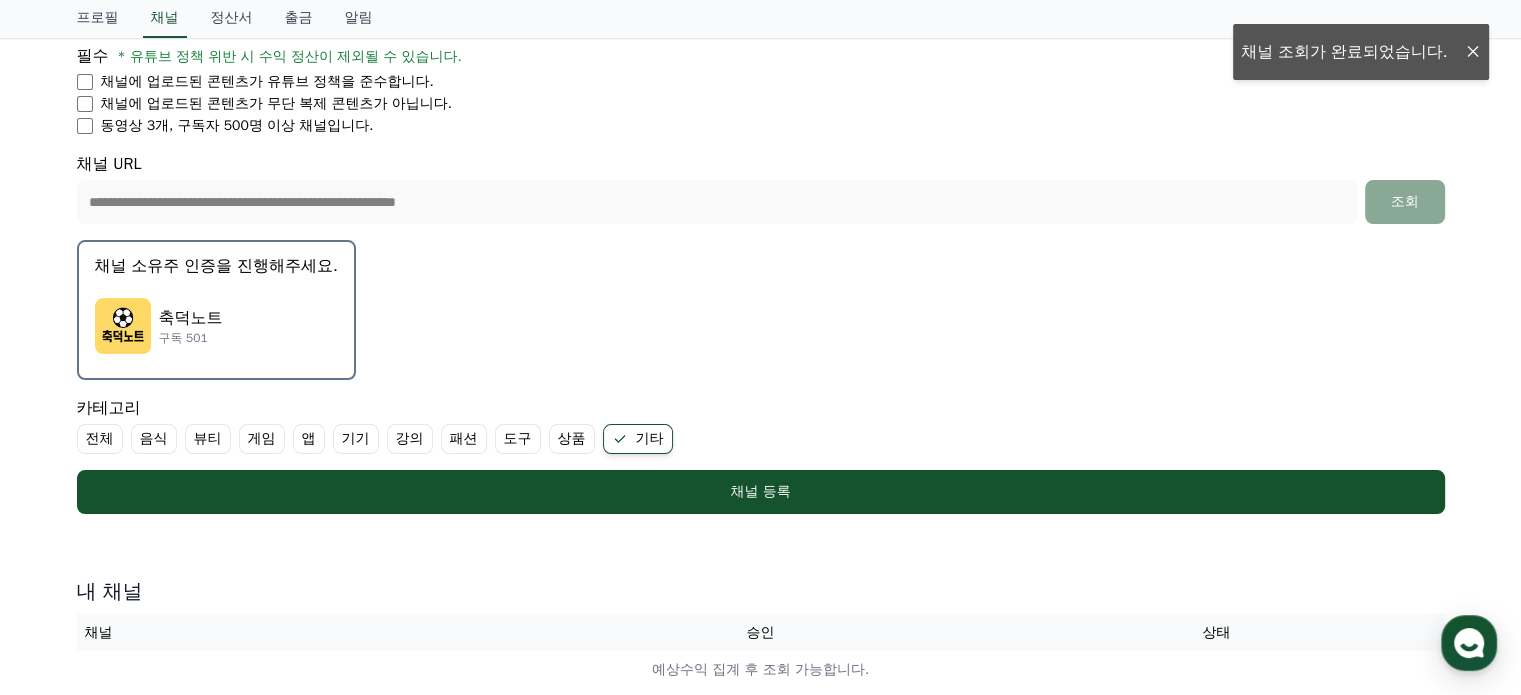 click on "채널 소유주 인증을 진행해주세요." at bounding box center [216, 266] 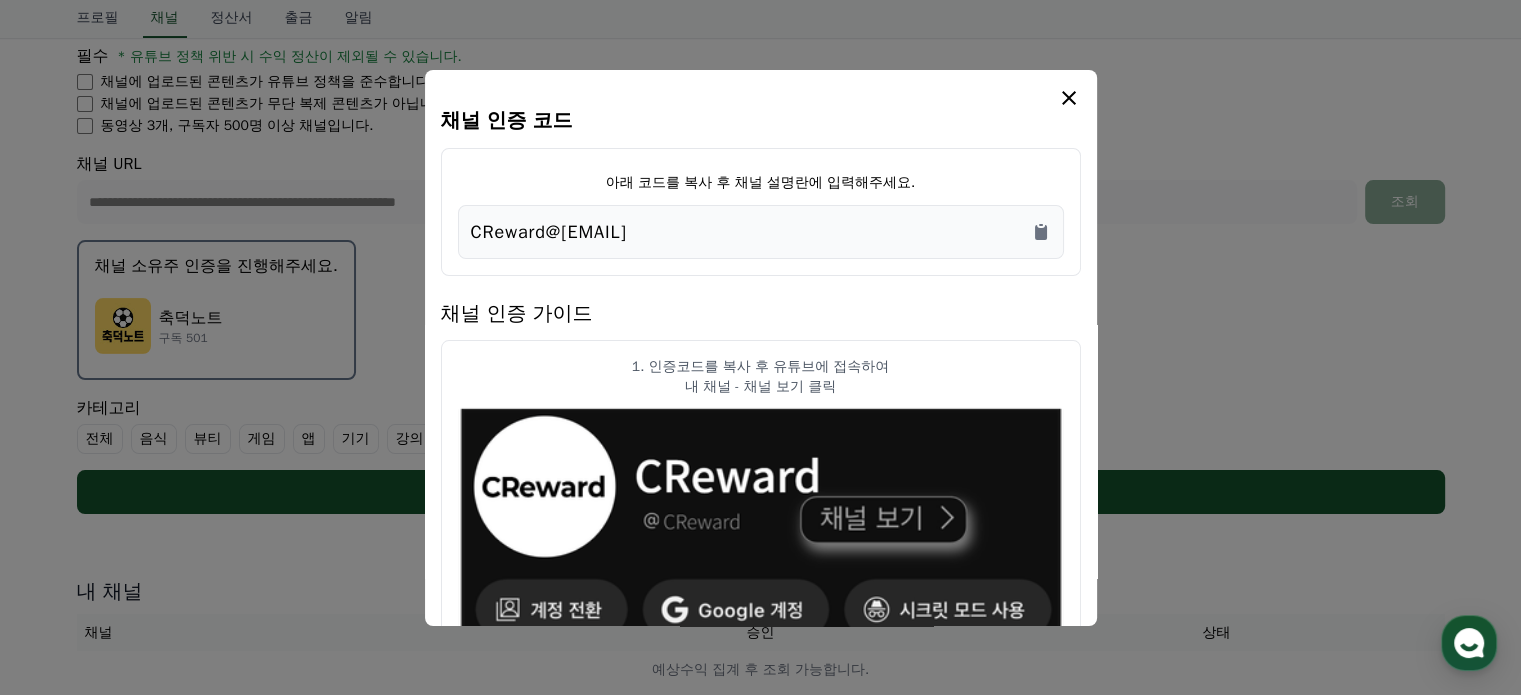 drag, startPoint x: 720, startPoint y: 242, endPoint x: 644, endPoint y: 246, distance: 76.105194 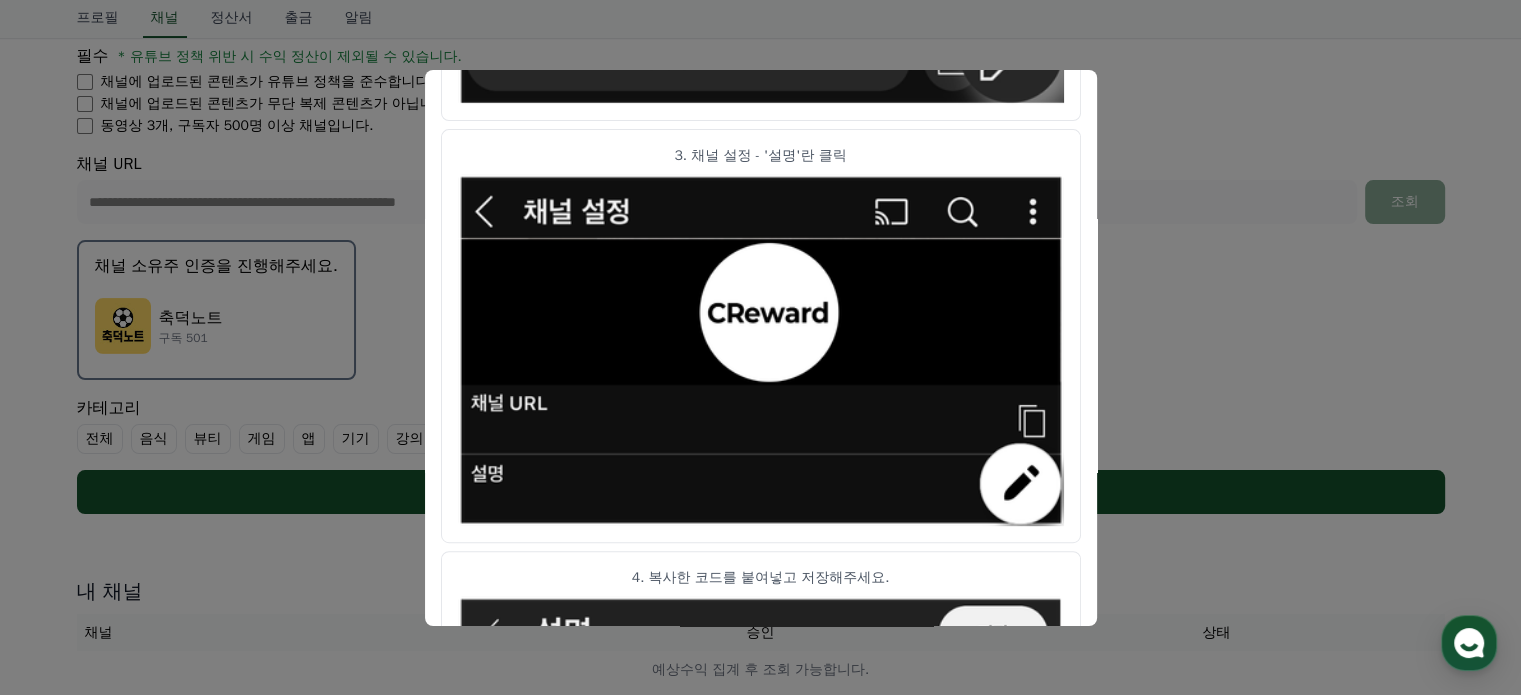 scroll, scrollTop: 1068, scrollLeft: 0, axis: vertical 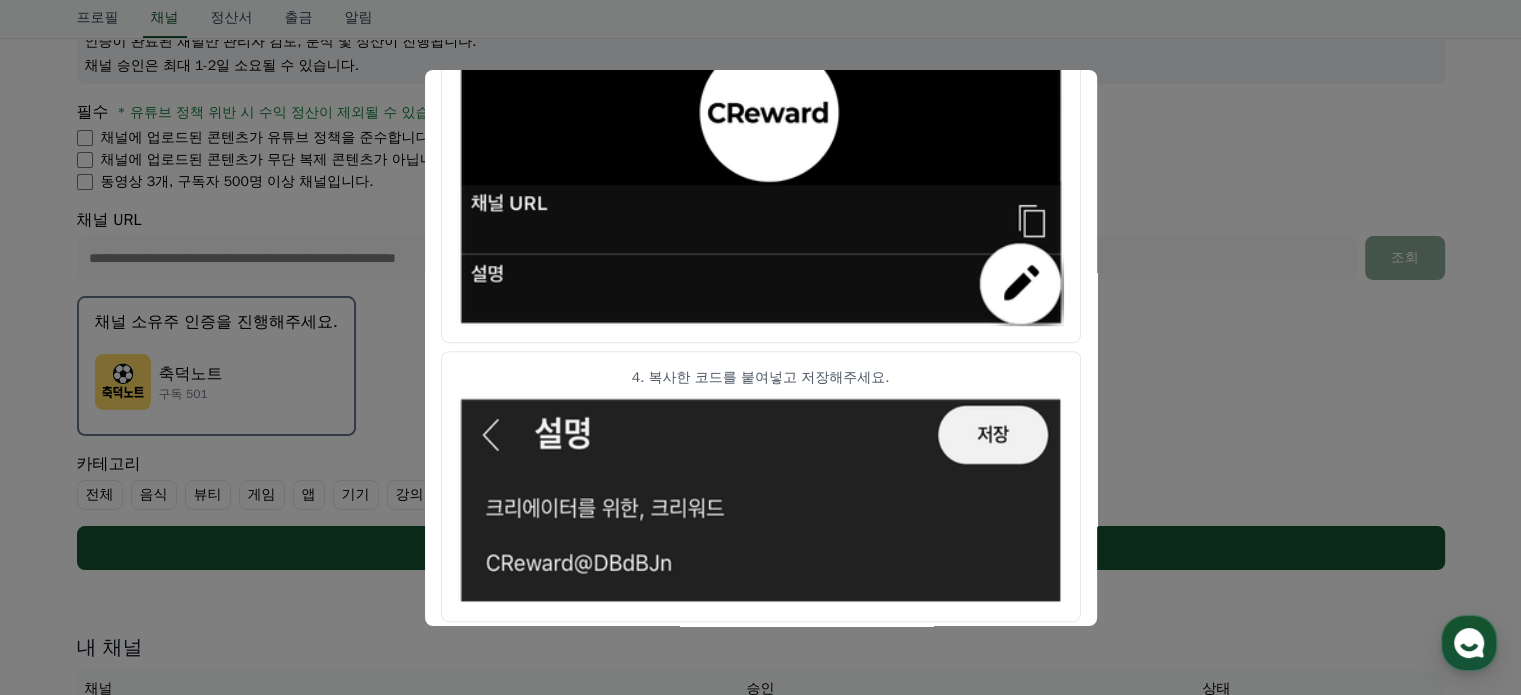 click at bounding box center [760, 347] 